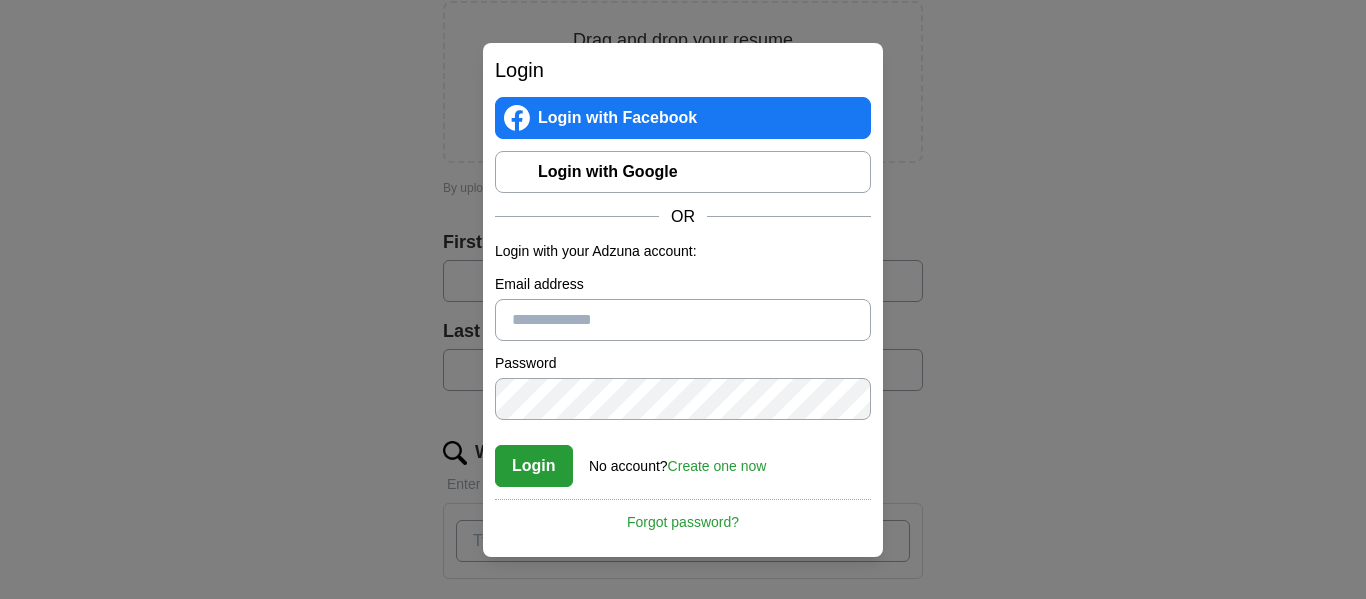scroll, scrollTop: 314, scrollLeft: 0, axis: vertical 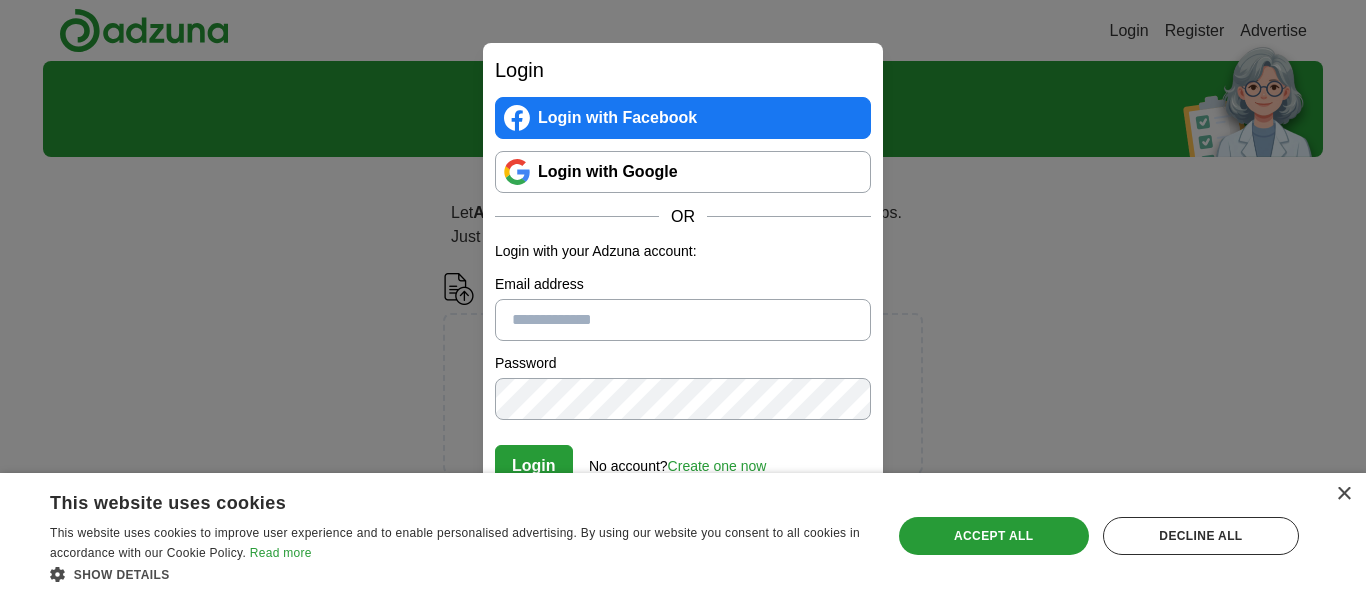 click on "Email address" at bounding box center [683, 320] 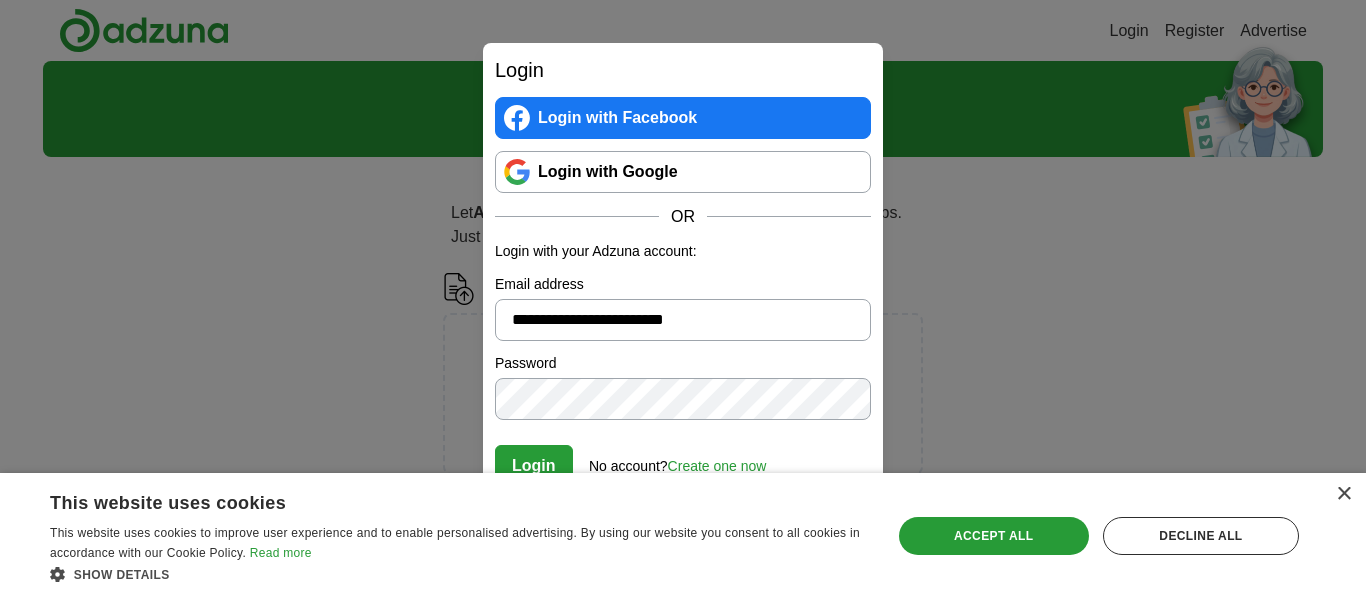 click on "Create one now" at bounding box center [717, 466] 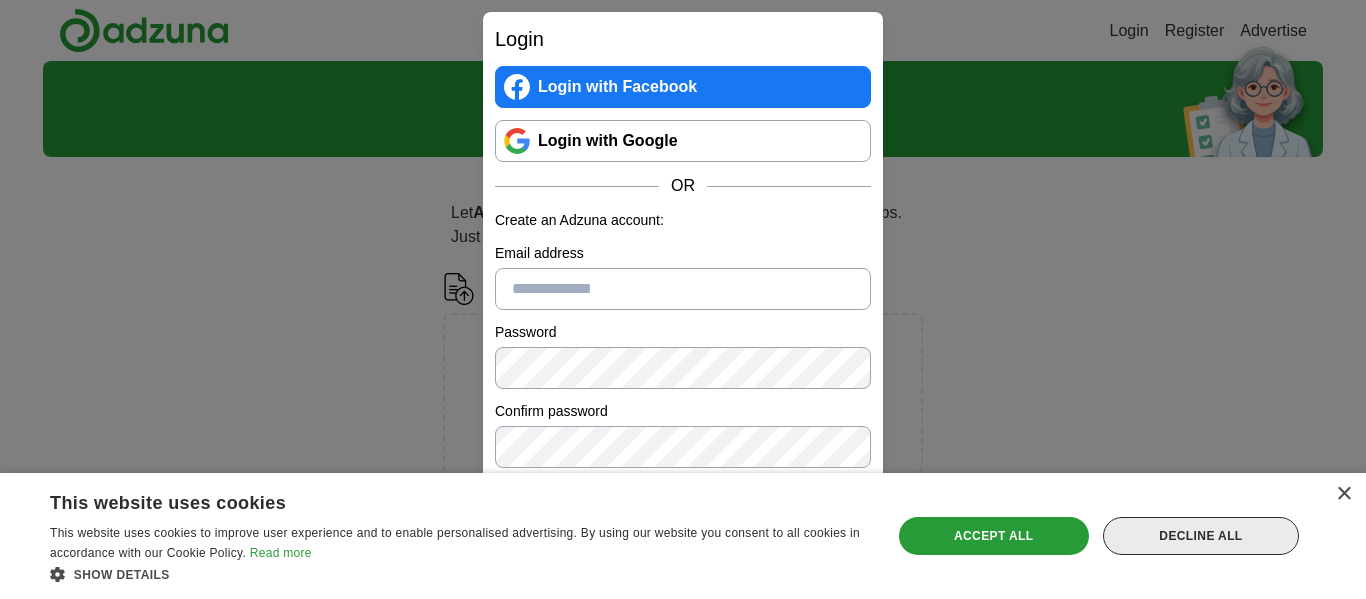 click on "Decline all" at bounding box center [1201, 536] 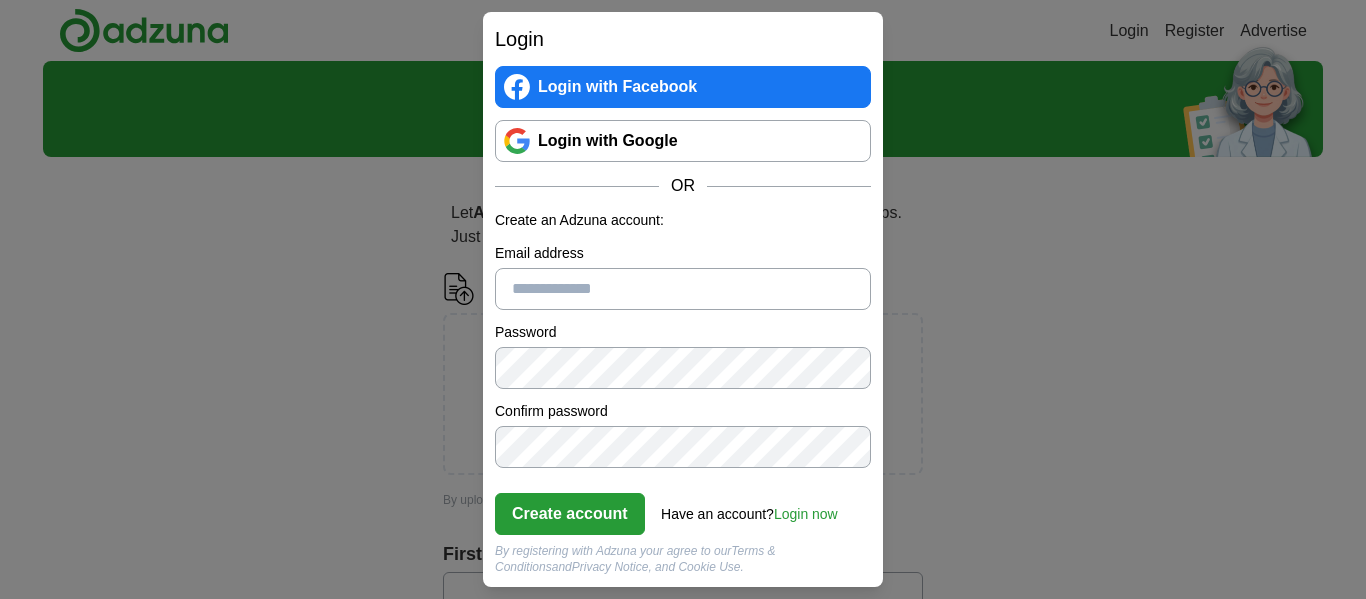 click on "Email address" at bounding box center [683, 289] 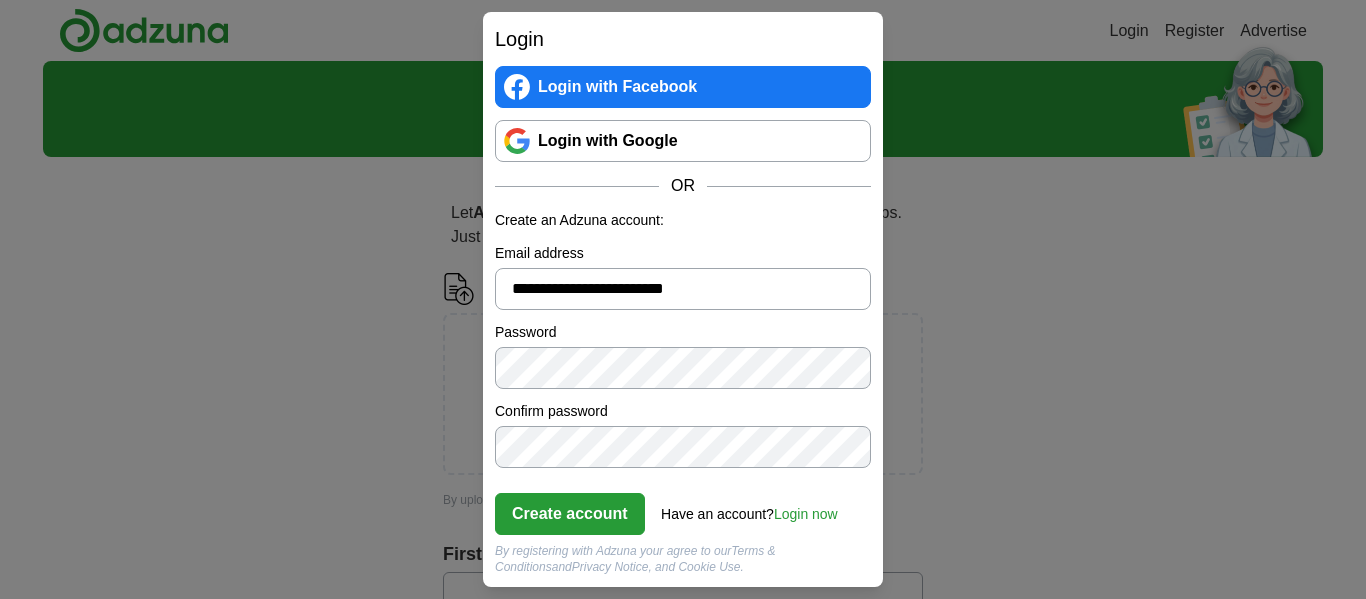 click on "Create account" at bounding box center [570, 514] 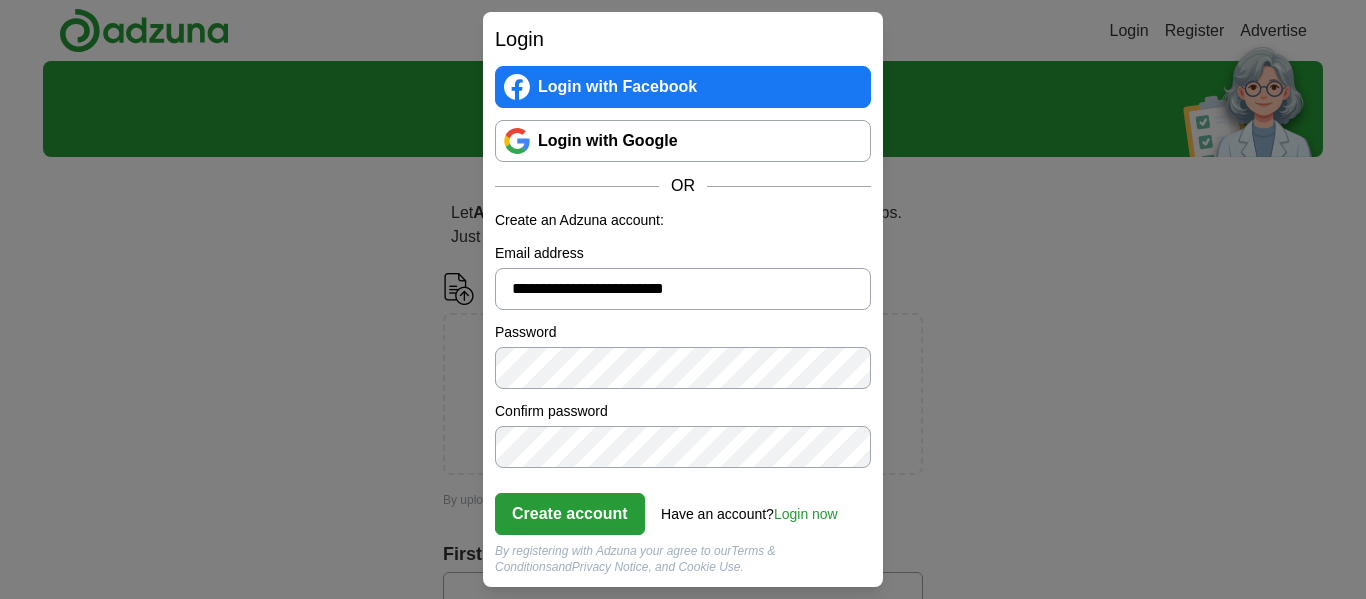 click on "Create account" at bounding box center [570, 514] 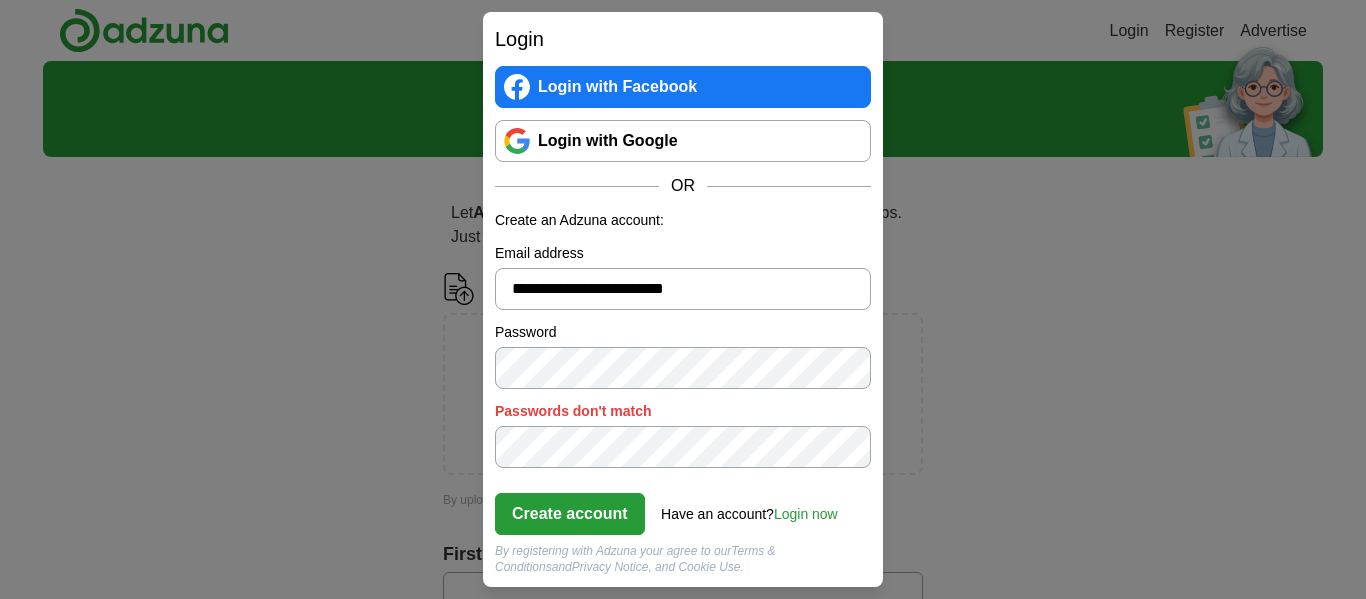 click on "Create account" at bounding box center (570, 514) 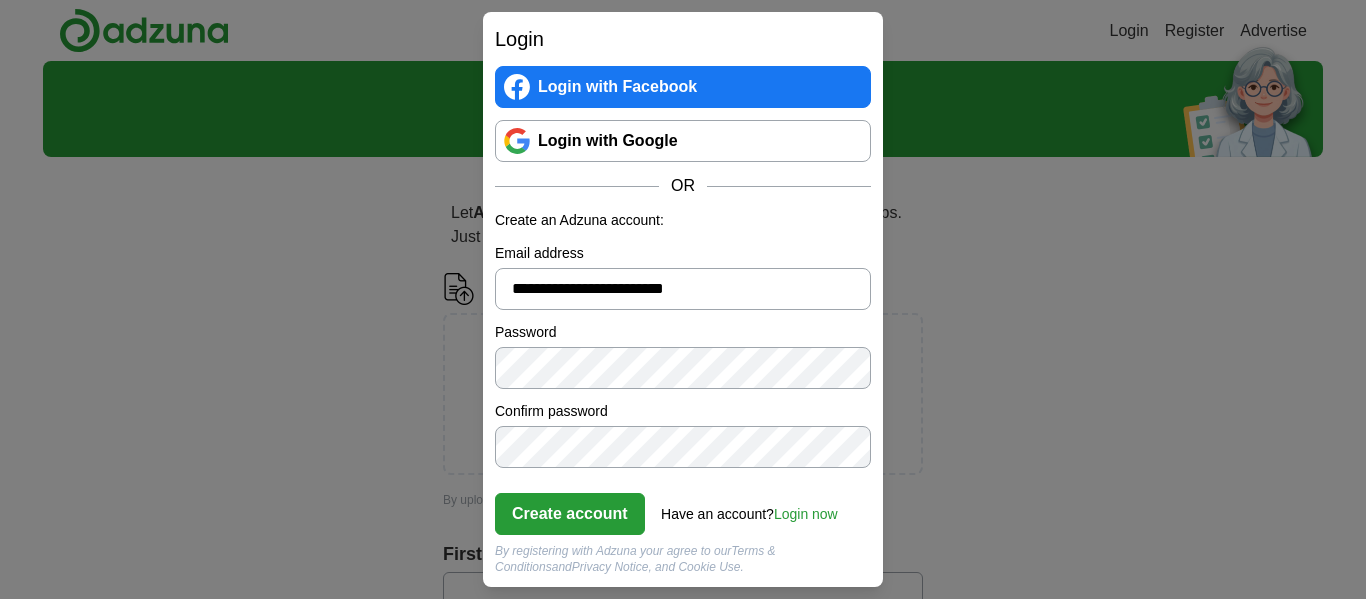 click on "Create account" at bounding box center [570, 514] 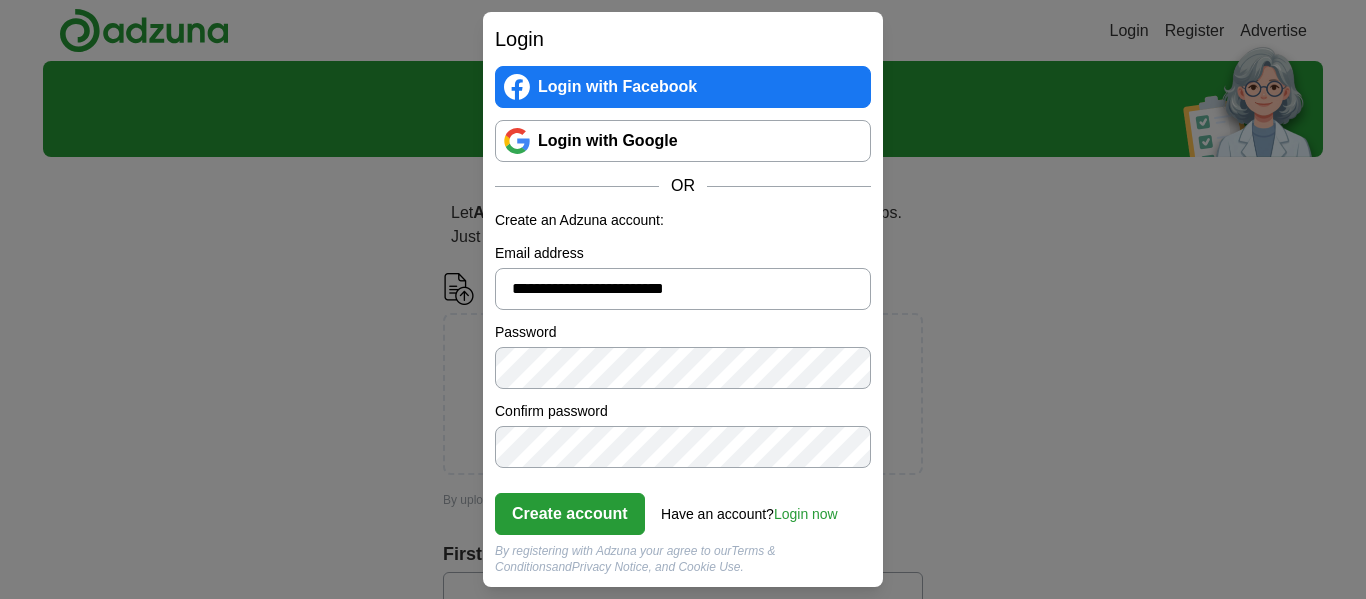 click on "Create account" at bounding box center (570, 514) 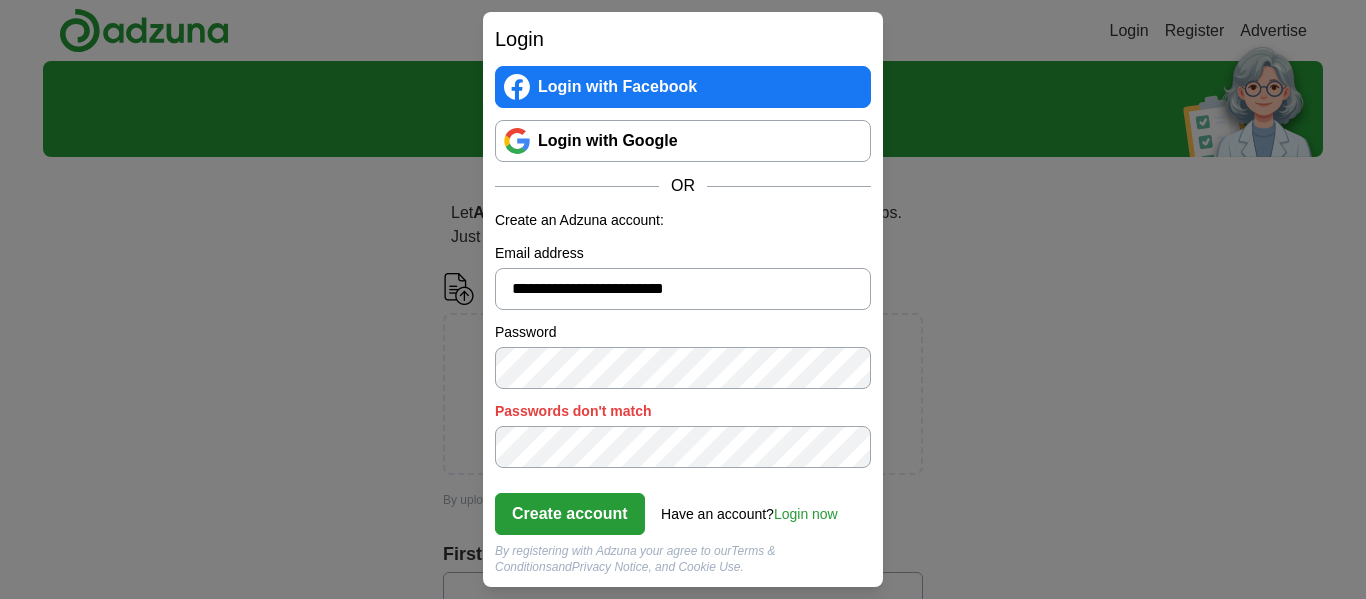 click on "Create account" at bounding box center (570, 514) 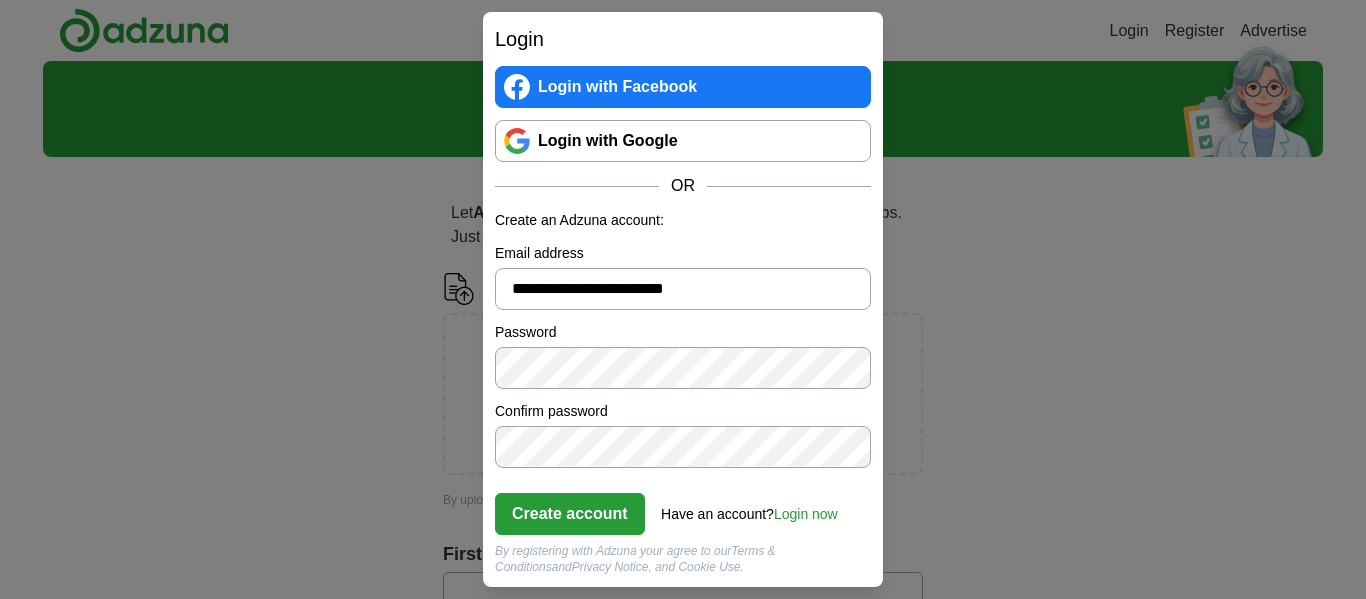 click on "**********" at bounding box center (683, 289) 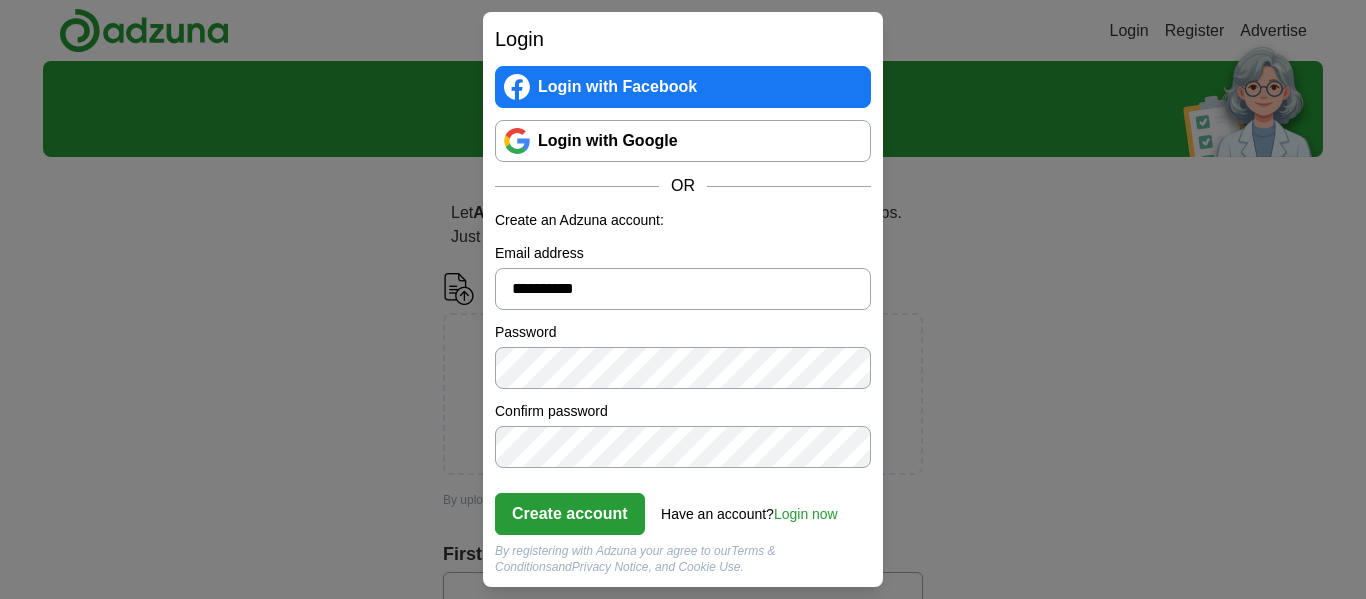 type on "**********" 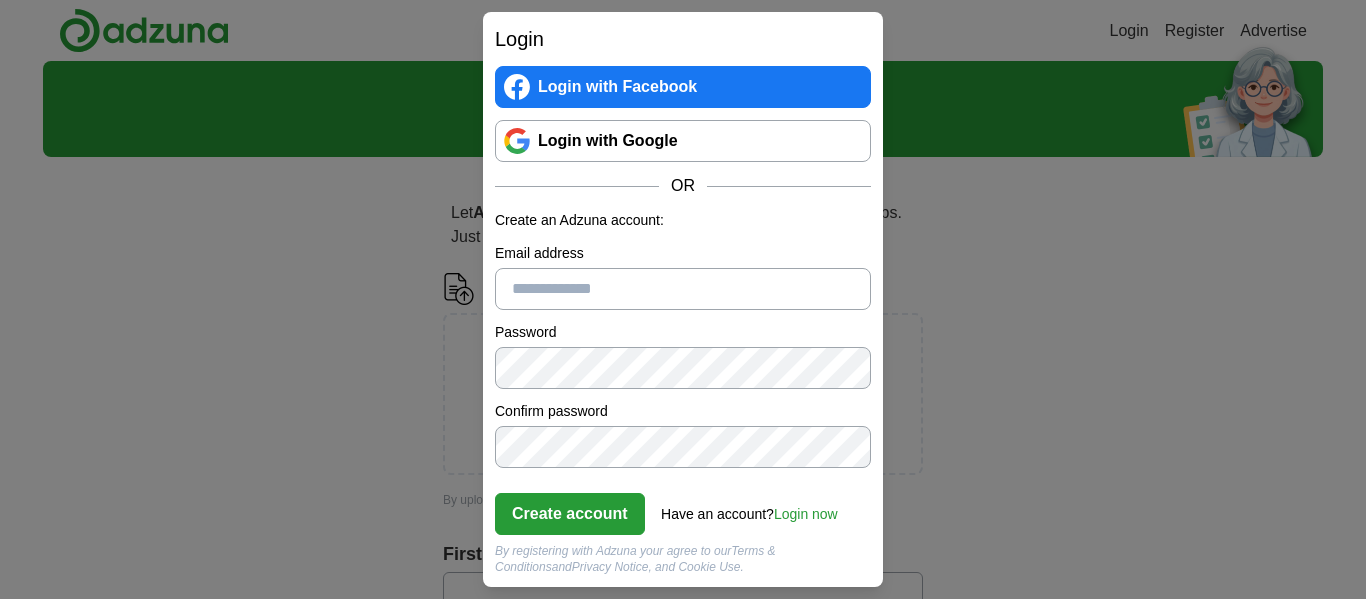 click on "Email address" at bounding box center [683, 289] 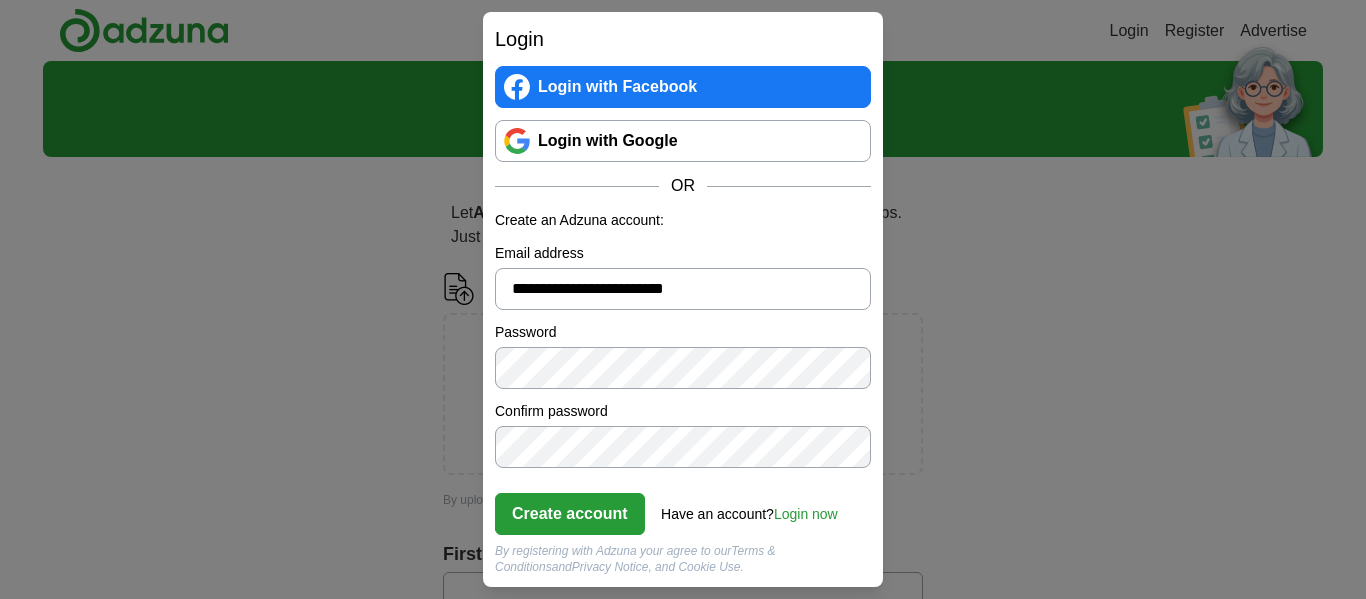 click on "Create account" at bounding box center [570, 514] 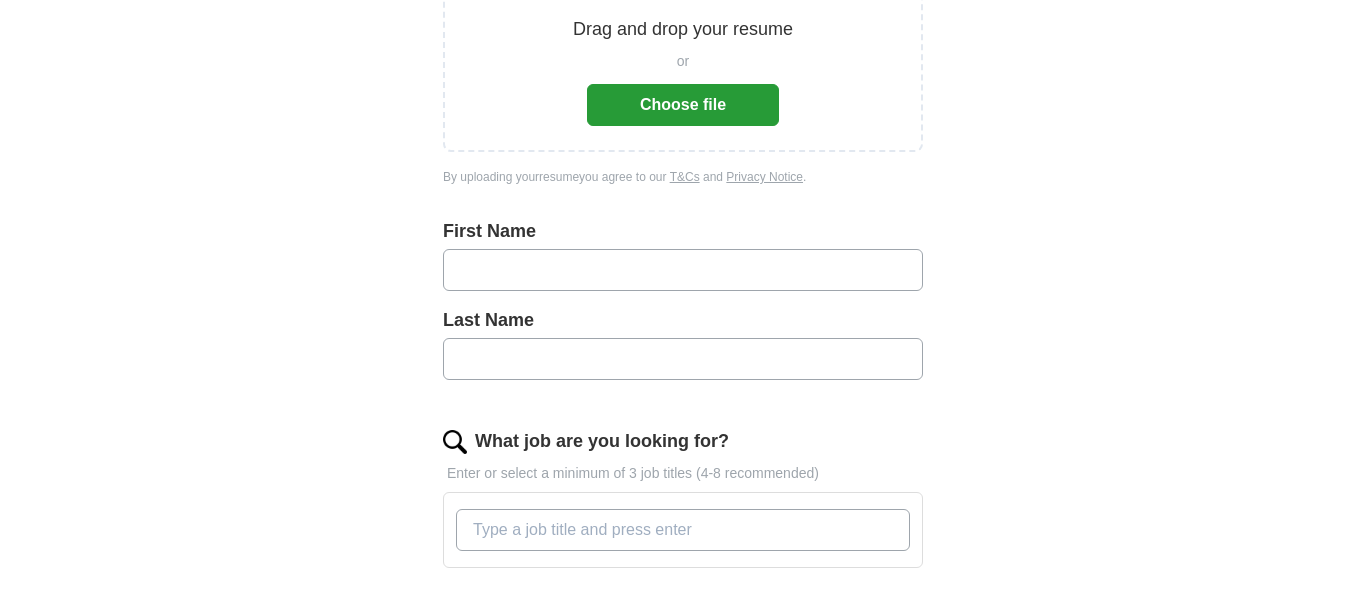 scroll, scrollTop: 323, scrollLeft: 0, axis: vertical 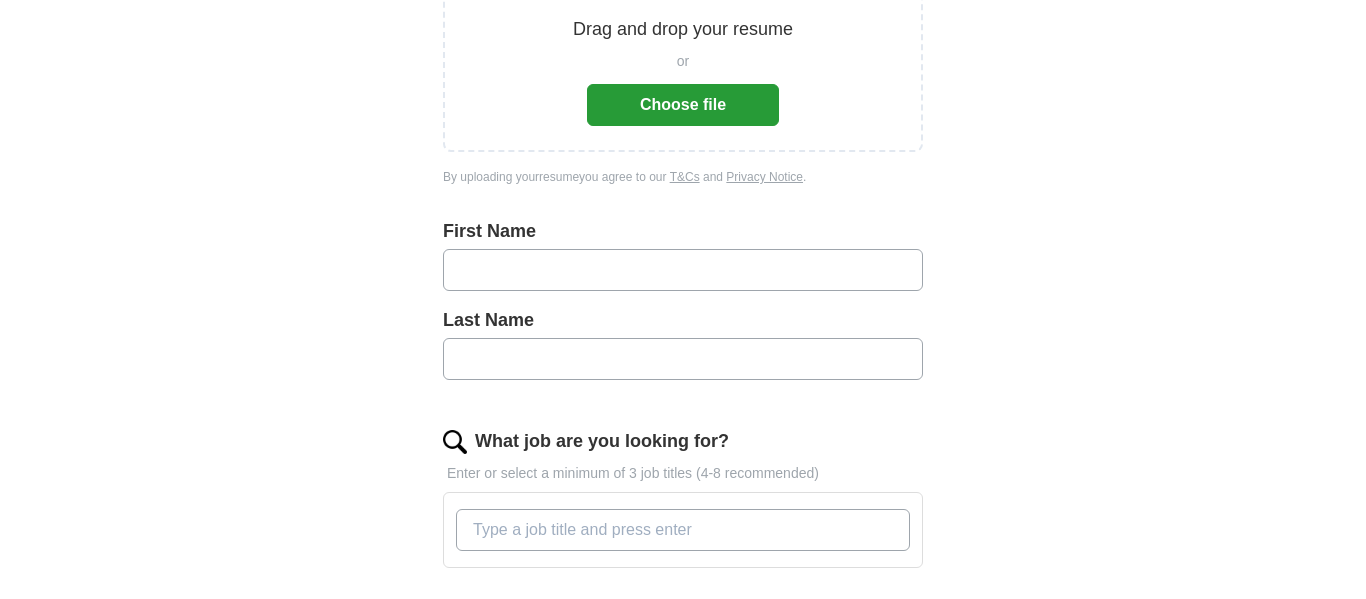 click at bounding box center [683, 270] 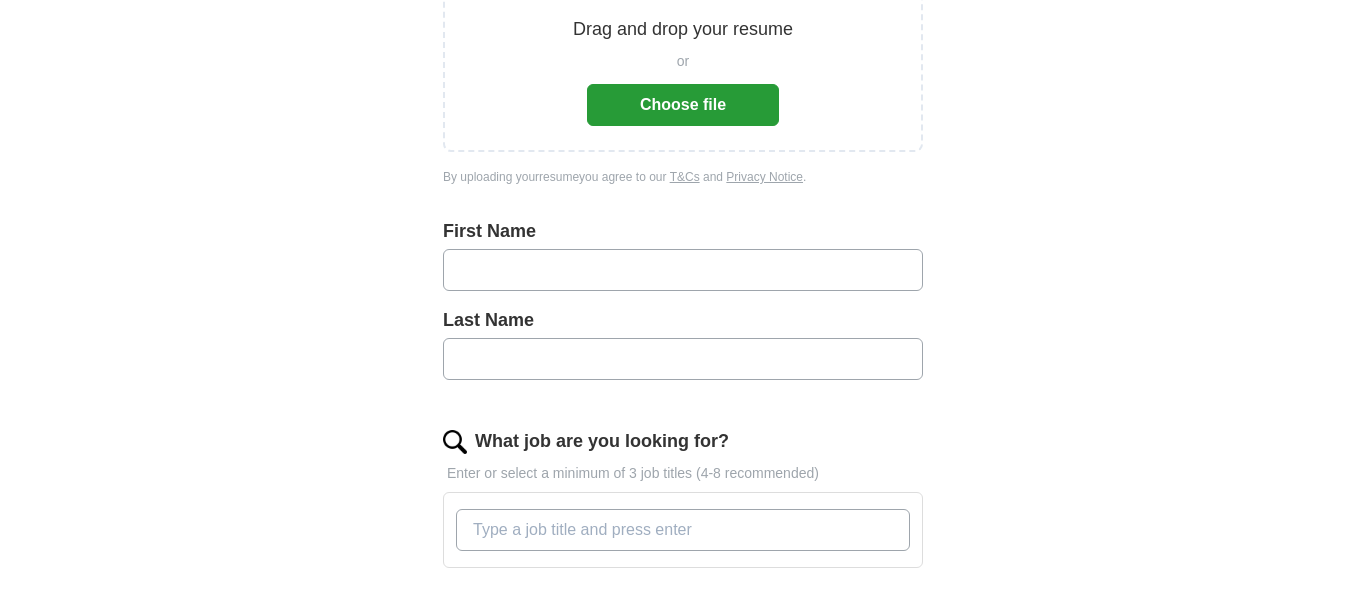 type on "*****" 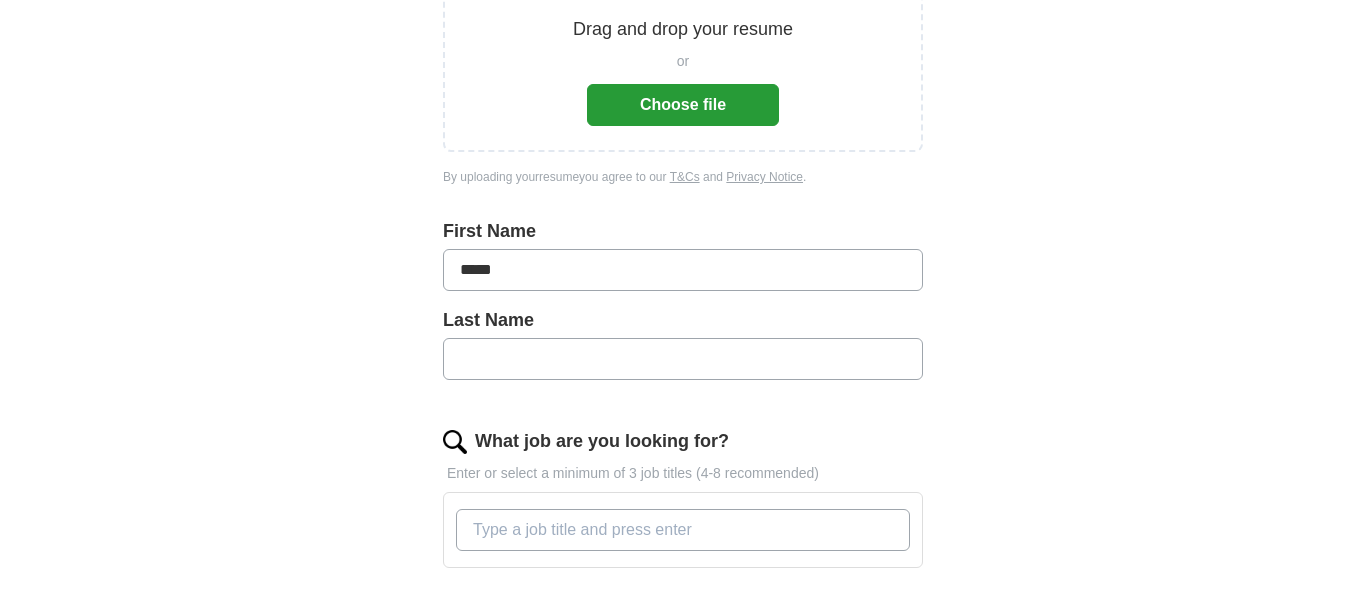 type on "*******" 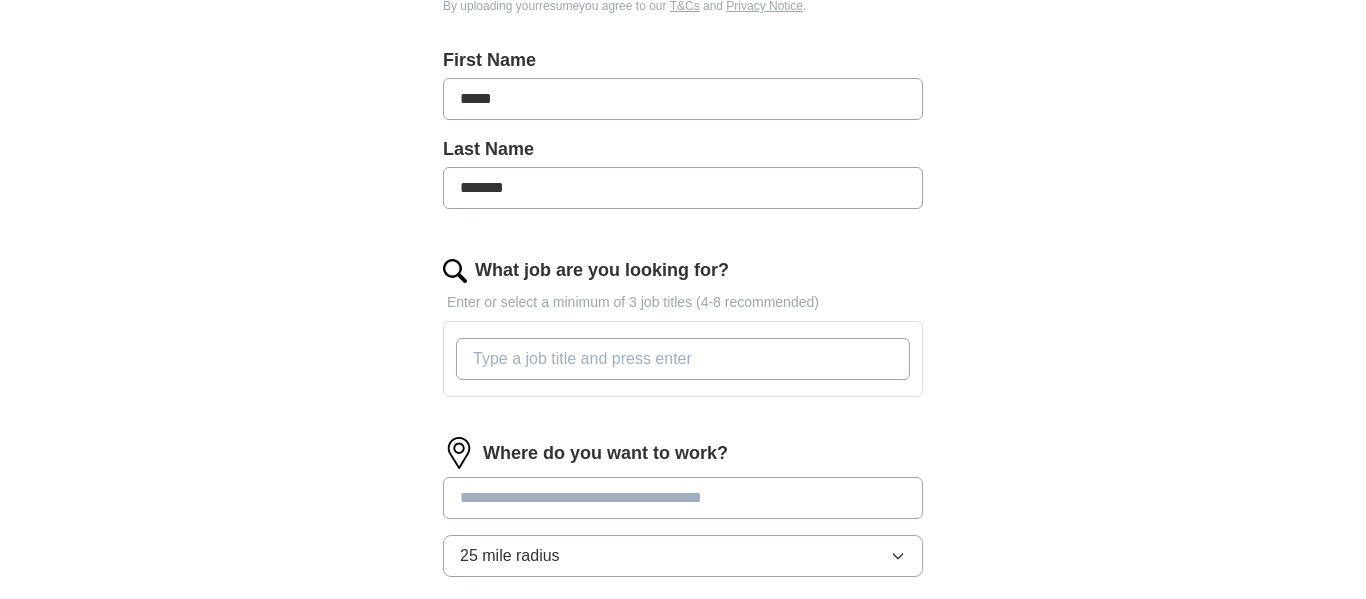 scroll, scrollTop: 496, scrollLeft: 0, axis: vertical 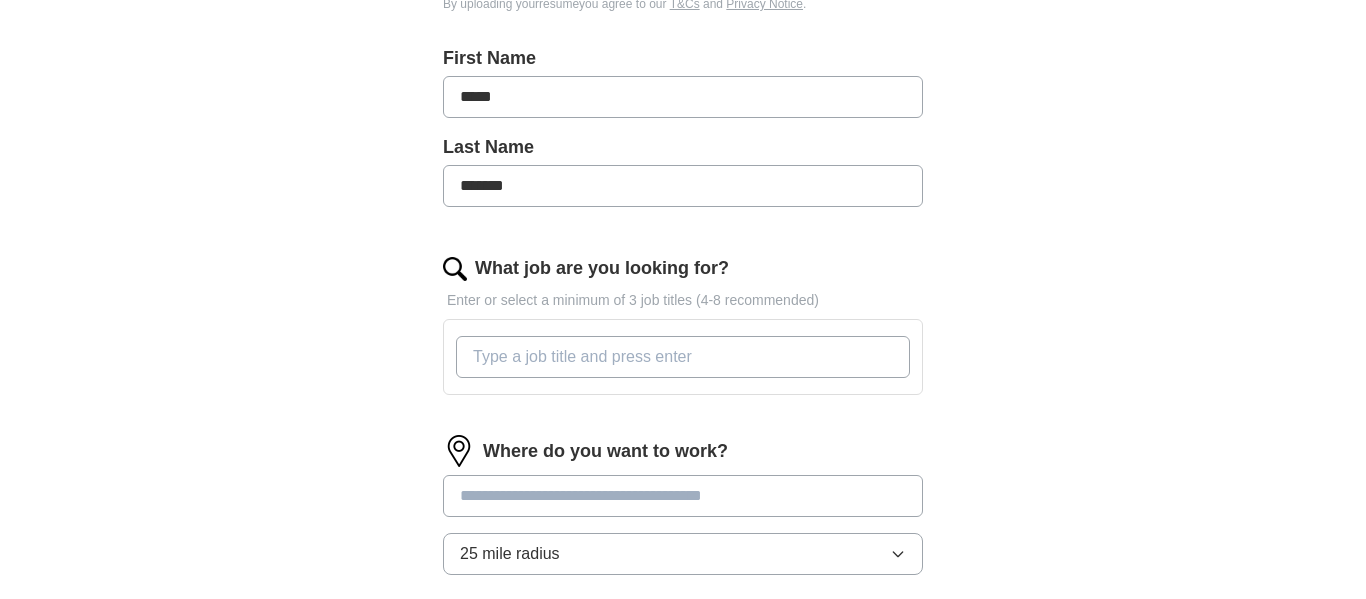click on "What job are you looking for?" at bounding box center (683, 357) 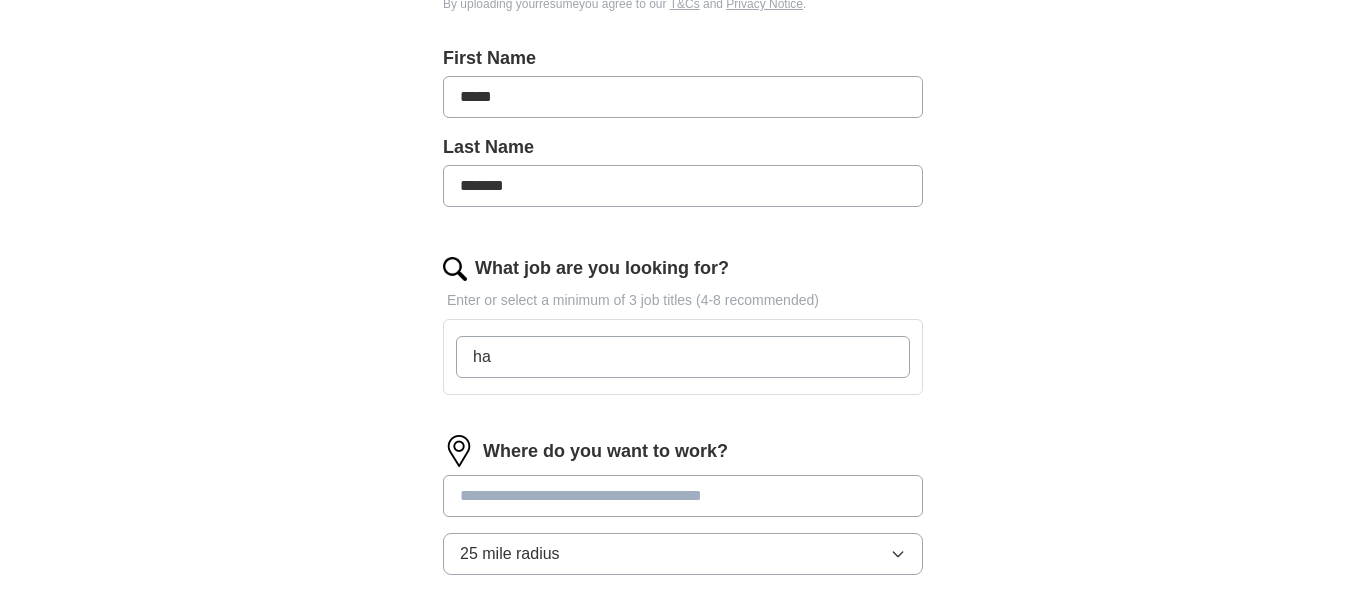type on "h" 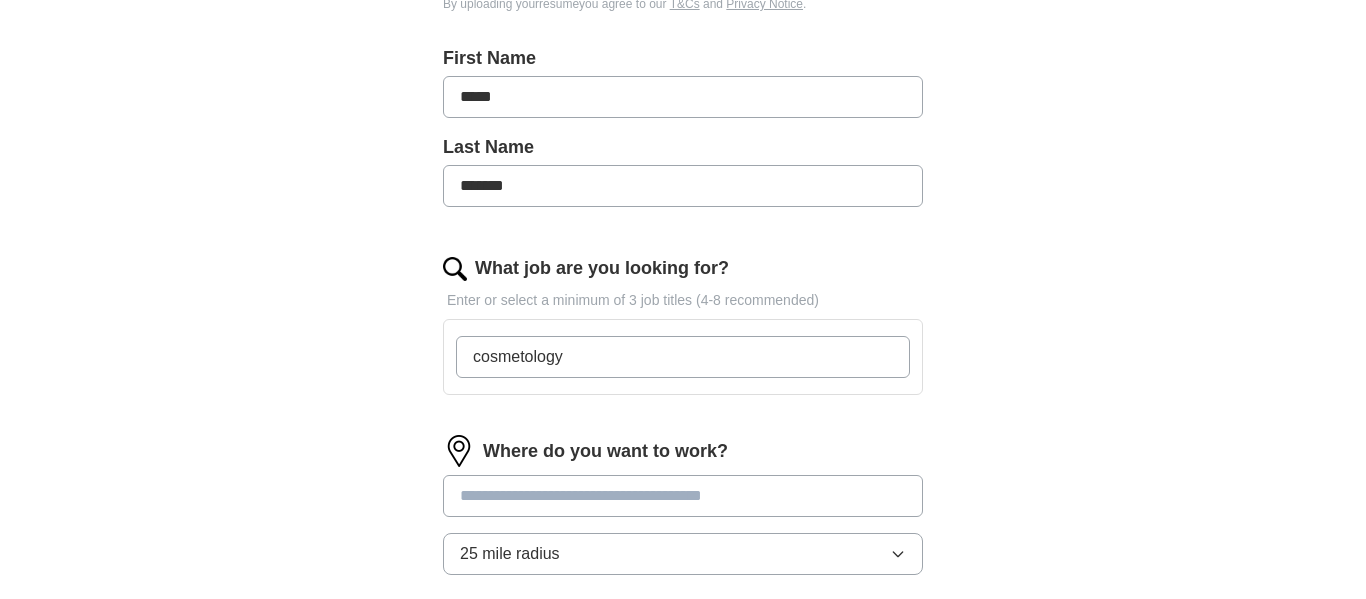 click on "ApplyIQ Let ApplyIQ do the hard work of searching and applying for jobs. Just tell us what you're looking for, and we'll do the rest. Upload a resume Drag and drop your resume or Choose file By uploading your resume you agree to our T&Cs and Privacy Notice . First Name ***** Last Name ******* What job are you looking for? Enter or select a minimum of 3 job titles (4-8 recommended) cosmetology Where do you want to work? 25 mile radius Advanced Start applying for jobs By registering, you consent to us applying to suitable jobs for you" at bounding box center (683, 234) 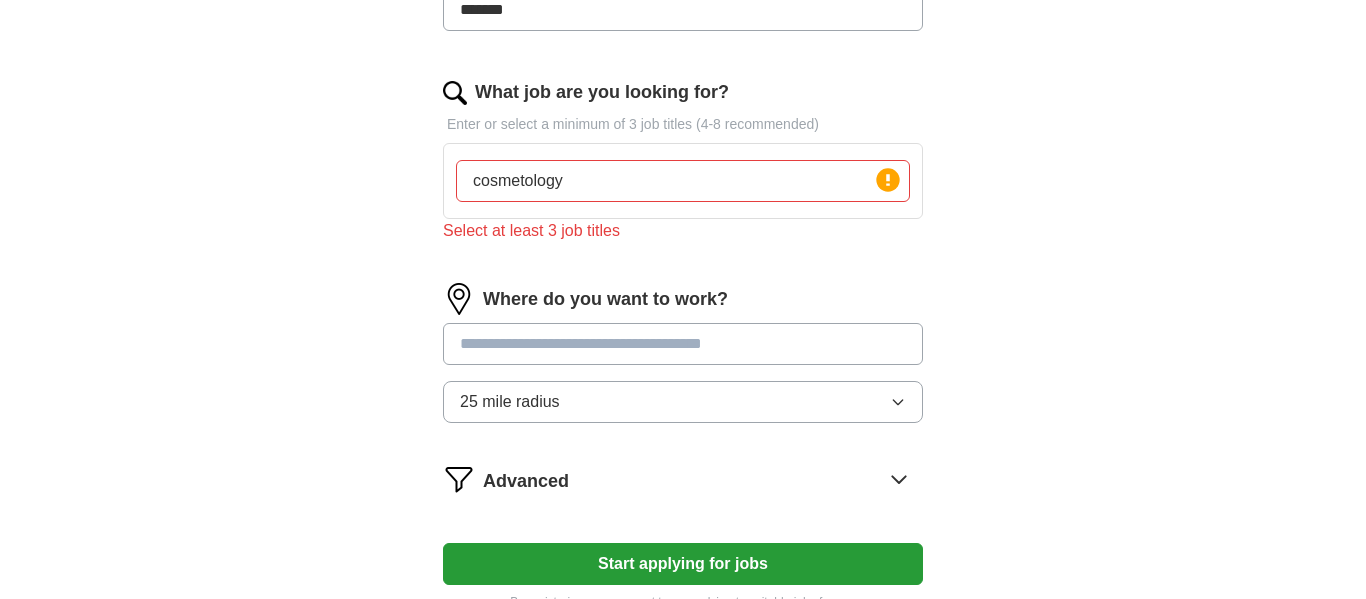 scroll, scrollTop: 680, scrollLeft: 0, axis: vertical 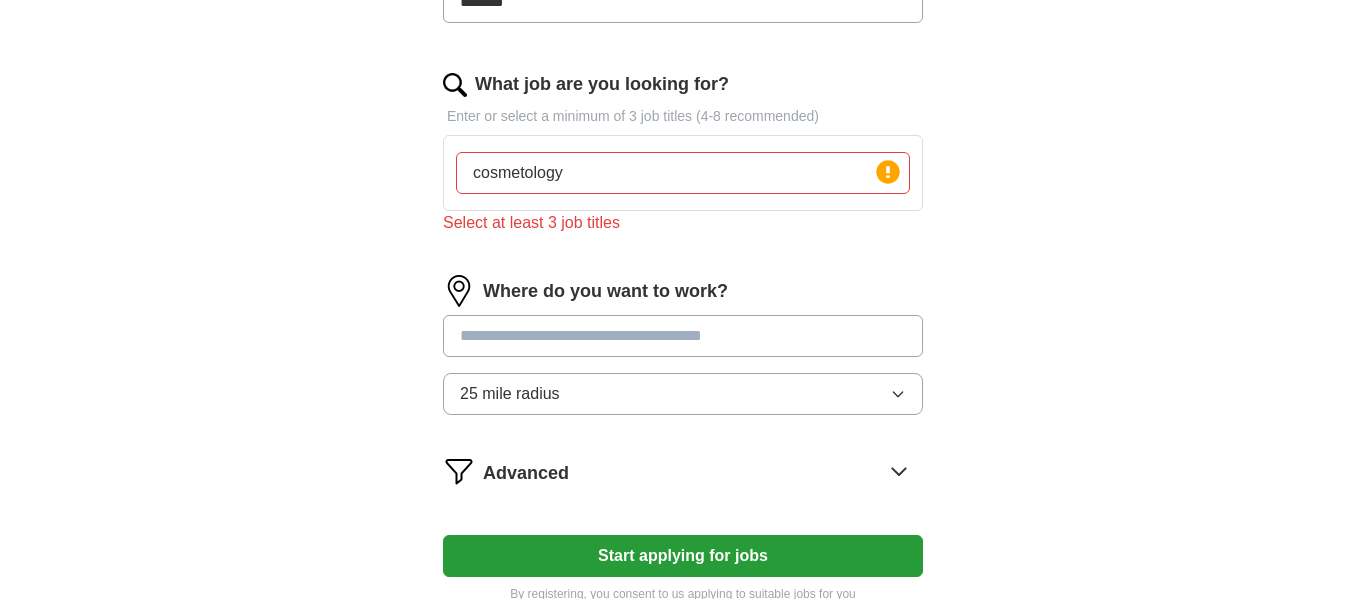 click on "cosmetology" at bounding box center [683, 173] 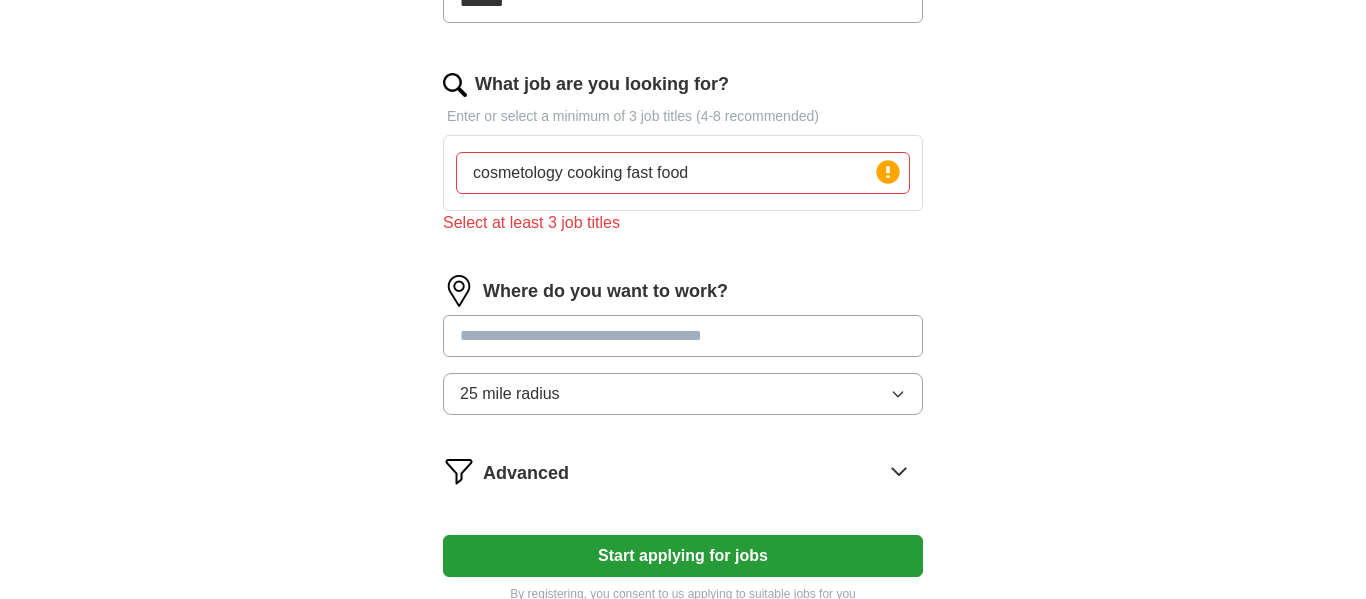 click on "ApplyIQ Let ApplyIQ do the hard work of searching and applying for jobs. Just tell us what you're looking for, and we'll do the rest. Upload a resume Drag and drop your resume or Choose file By uploading your resume you agree to our T&Cs and Privacy Notice . First Name ***** Last Name ******* What job are you looking for? Enter or select a minimum of 3 job titles (4-8 recommended) cosmetology cooking fast food Press return to add title Select at least 3 job titles Where do you want to work? 25 mile radius Advanced Start applying for jobs By registering, you consent to us applying to suitable jobs for you" at bounding box center (683, 6) 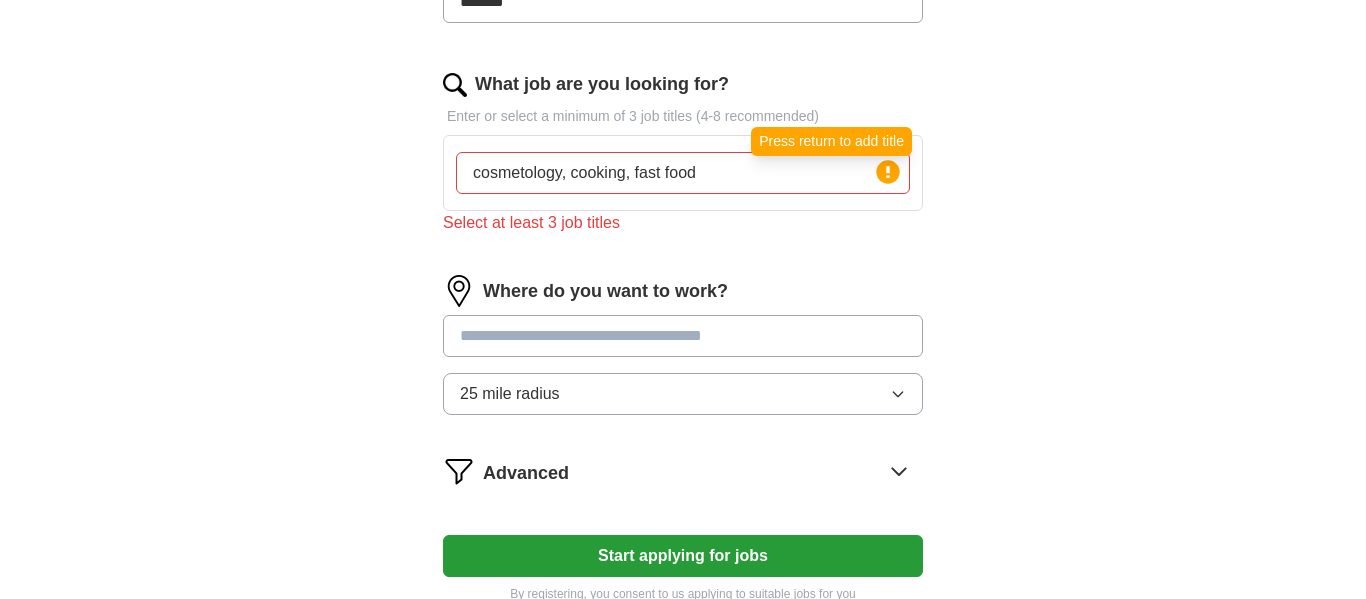 type on "cosmetology, cooking, fast food" 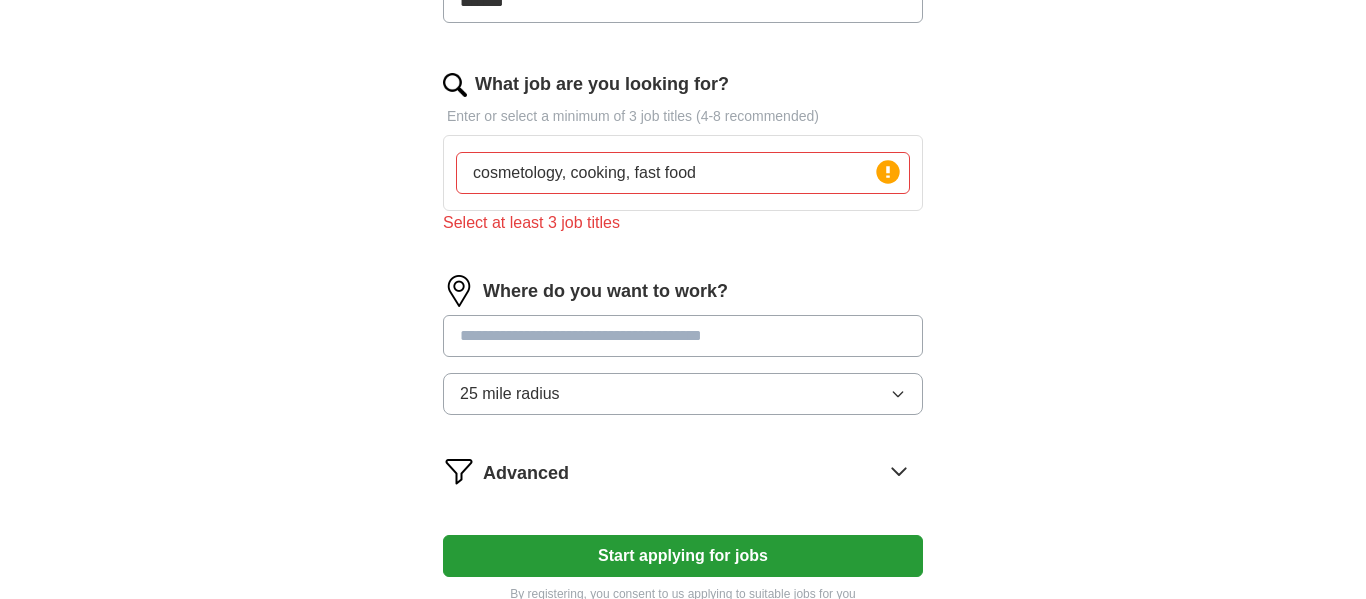 click on "cosmetology, cooking, fast food" at bounding box center [683, 173] 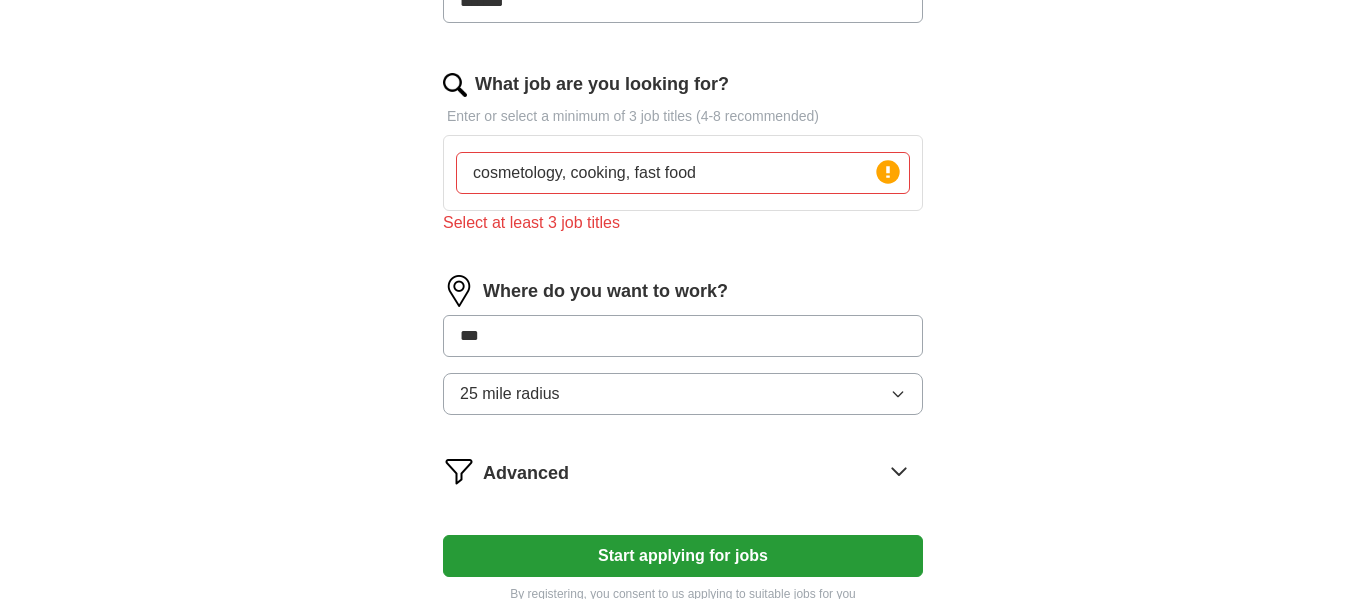 type on "****" 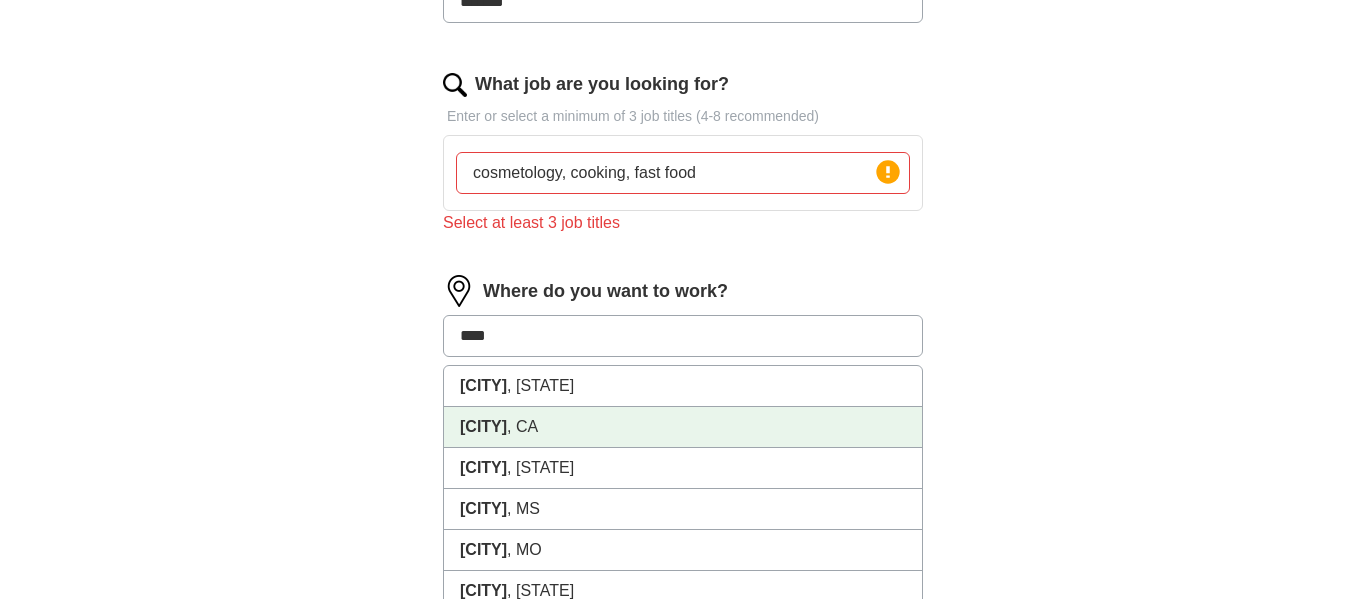 click on "[CITY] , [STATE]" at bounding box center [683, 427] 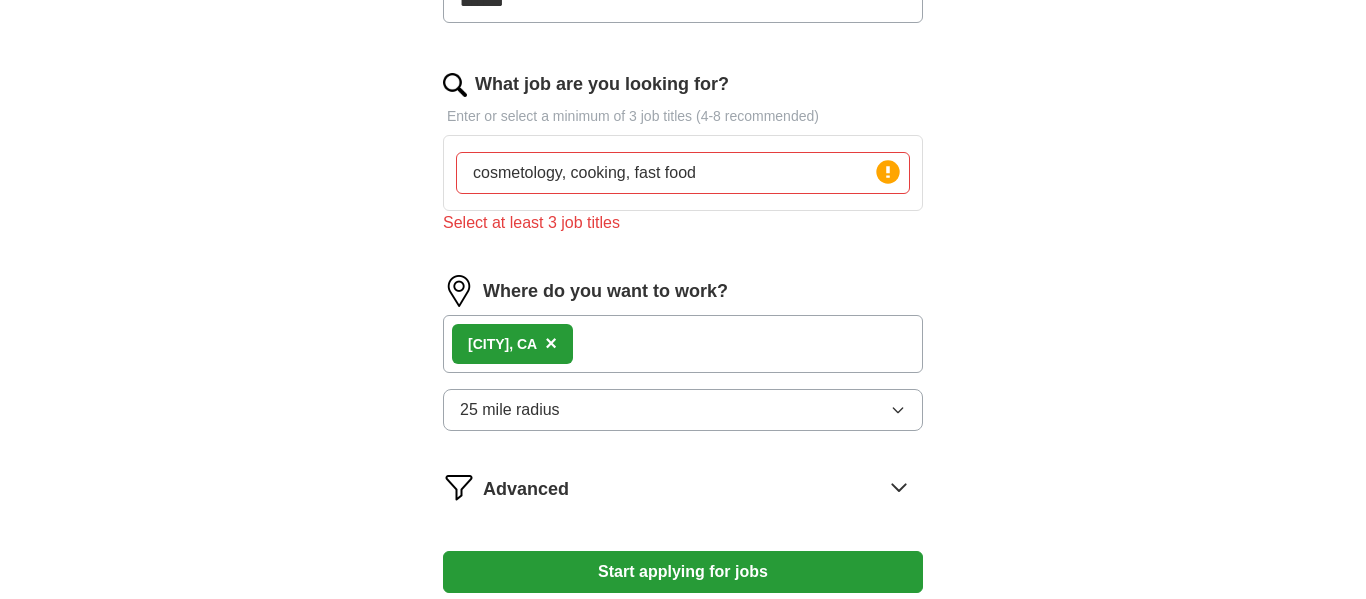 click on "ApplyIQ Let ApplyIQ do the hard work of searching and applying for jobs. Just tell us what you're looking for, and we'll do the rest. Upload a resume Drag and drop your resume or Choose file By uploading your resume you agree to our T&Cs and Privacy Notice . First Name ***** Last Name ******* What job are you looking for? Enter or select a minimum of 3 job titles (4-8 recommended) cosmetology, cooking, fast food Press return to add title Select at least 3 job titles Where do you want to work? [CITY] , [STATE] × 25 mile radius Advanced Start applying for jobs By registering, you consent to us applying to suitable jobs for you" at bounding box center (683, 14) 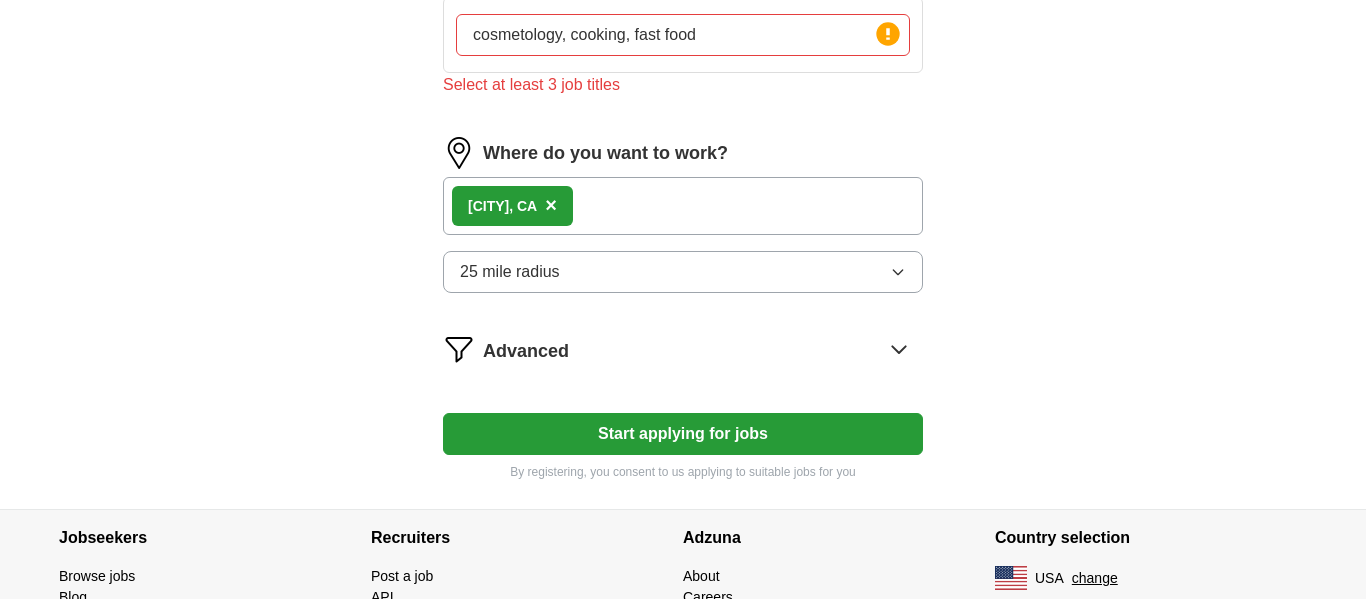 scroll, scrollTop: 834, scrollLeft: 0, axis: vertical 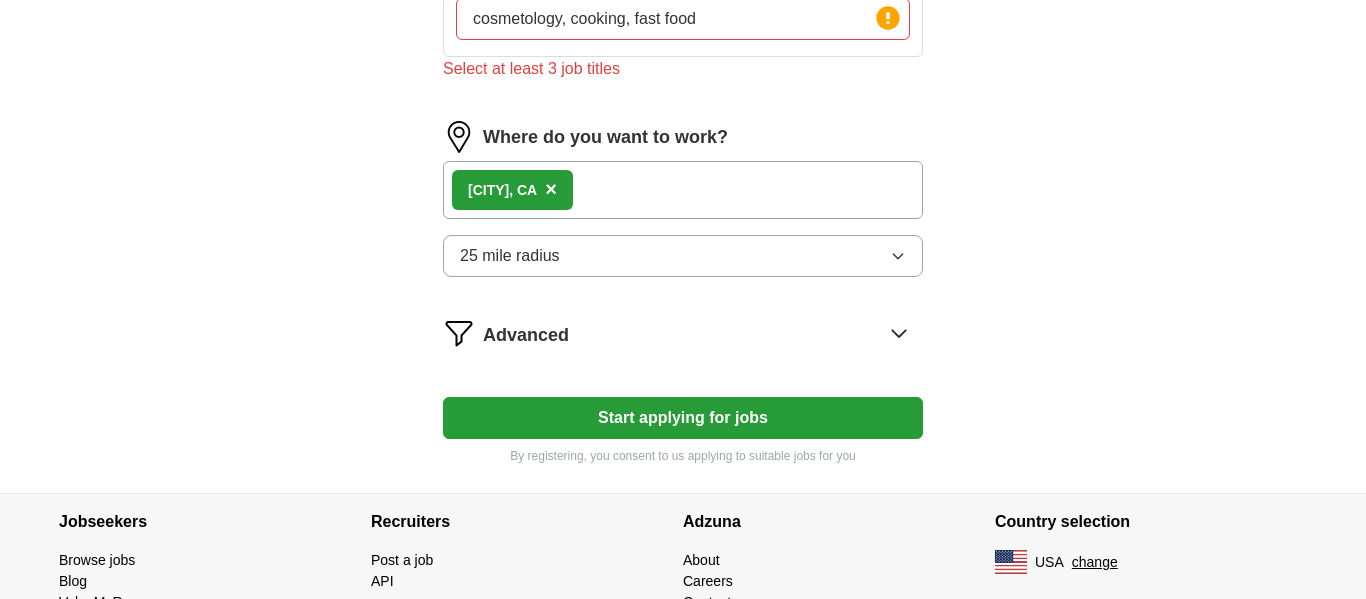click on "Start applying for jobs" at bounding box center [683, 418] 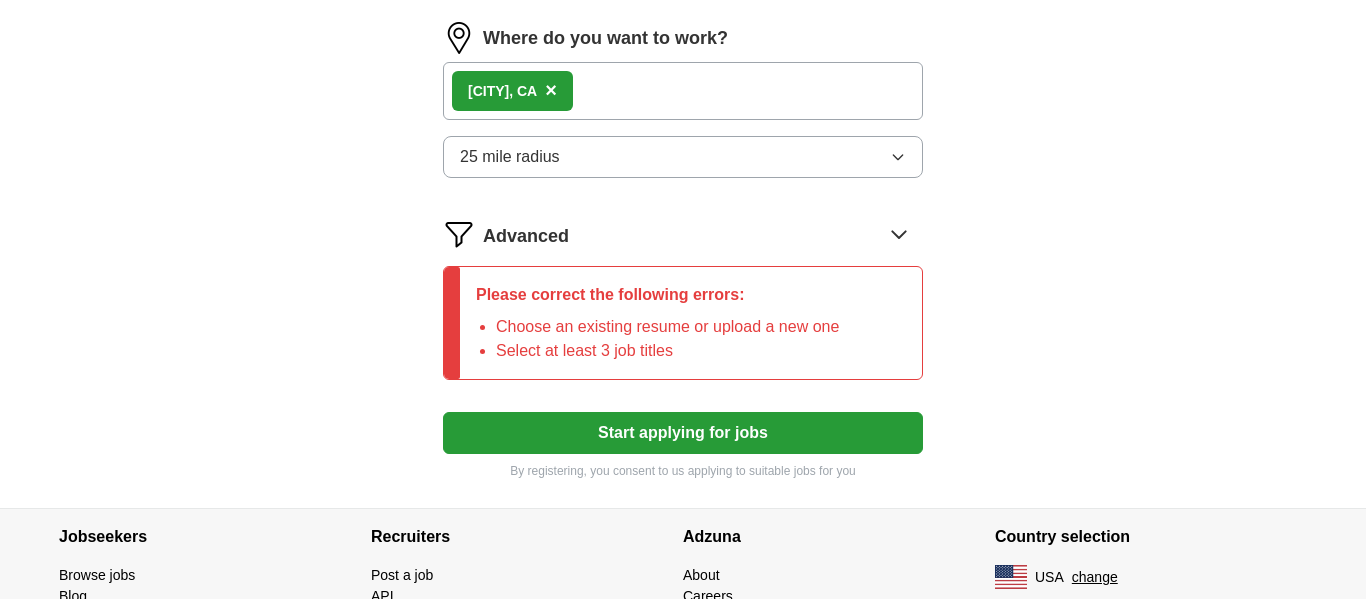 scroll, scrollTop: 966, scrollLeft: 0, axis: vertical 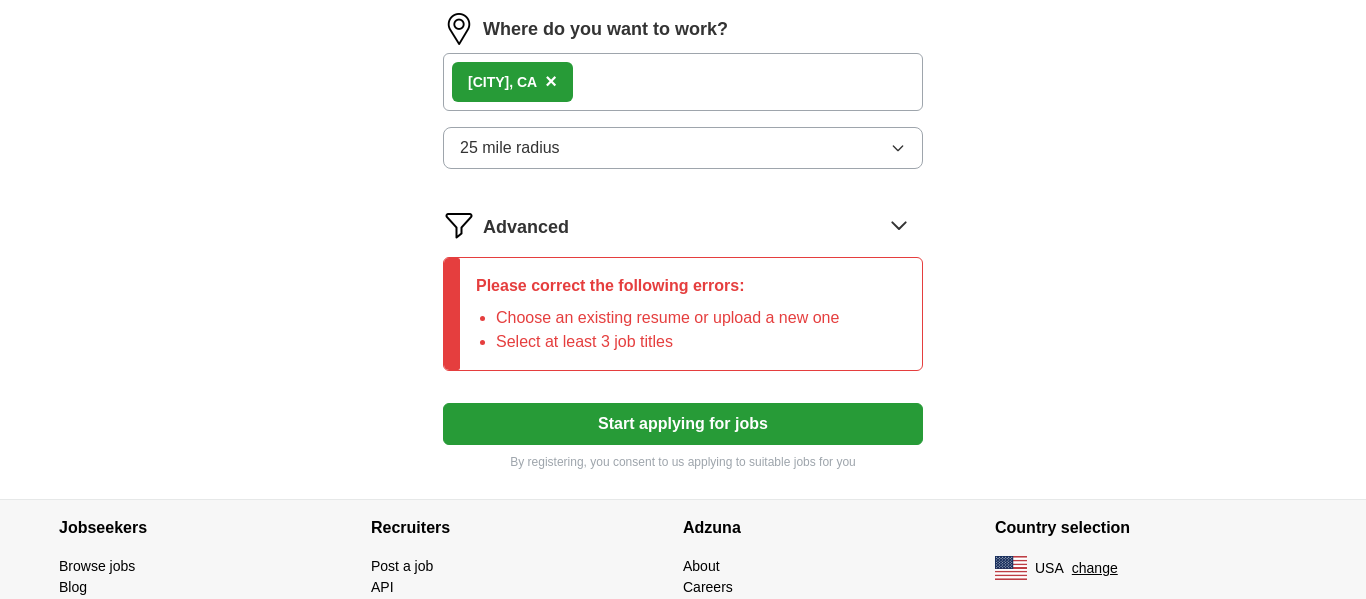 click on "25 mile radius" at bounding box center (683, 148) 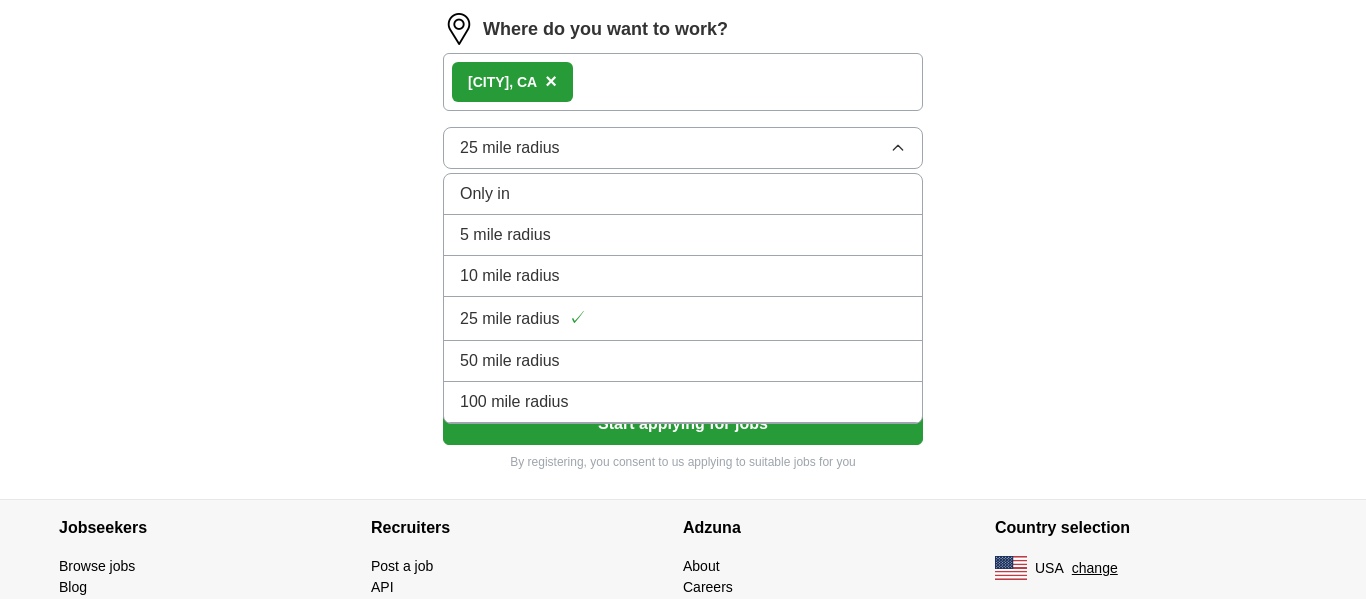 click on "10 mile radius" at bounding box center (683, 276) 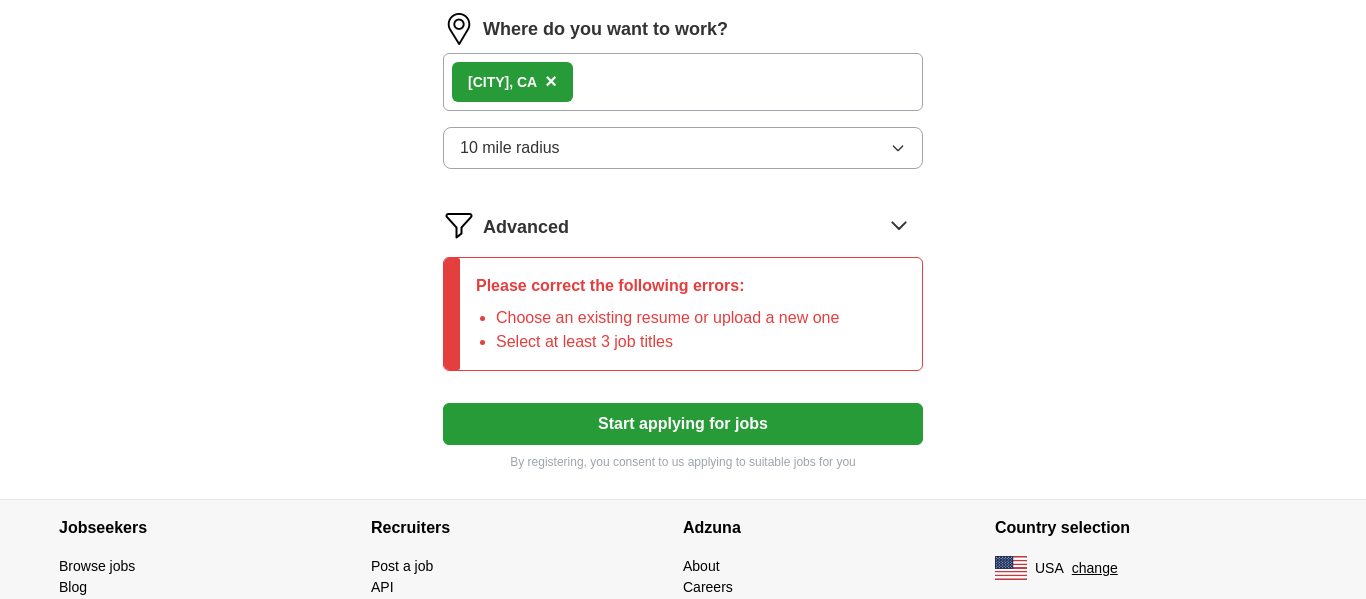 click on "Start applying for jobs" at bounding box center (683, 424) 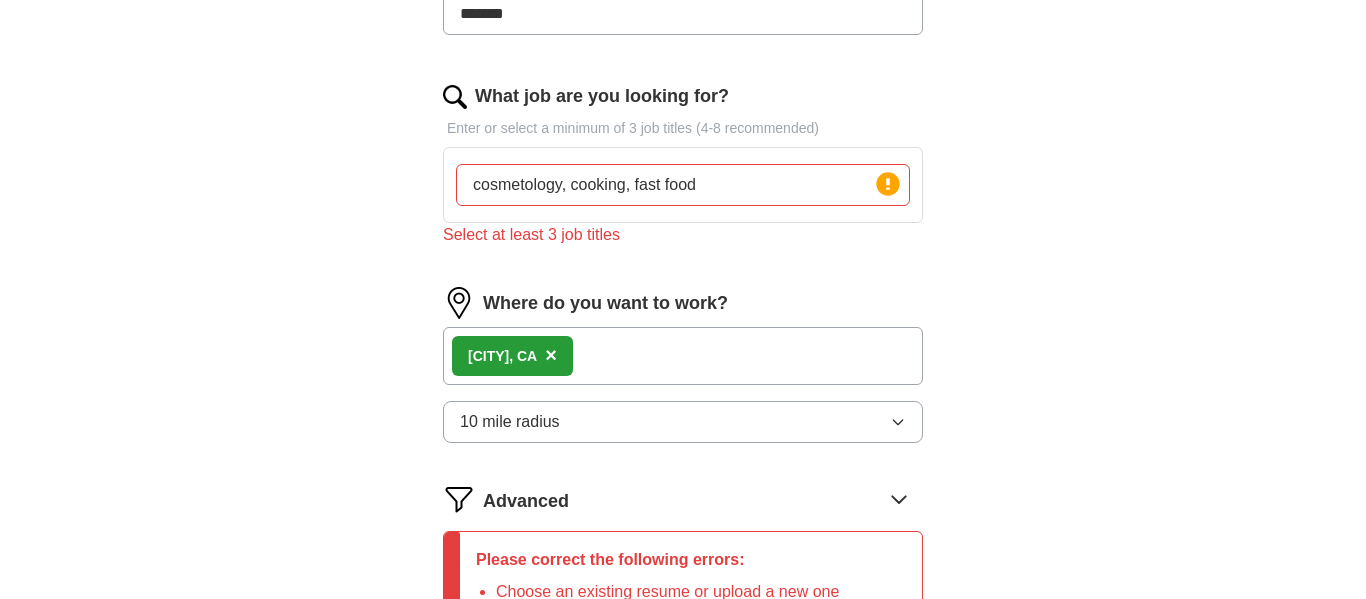 scroll, scrollTop: 685, scrollLeft: 0, axis: vertical 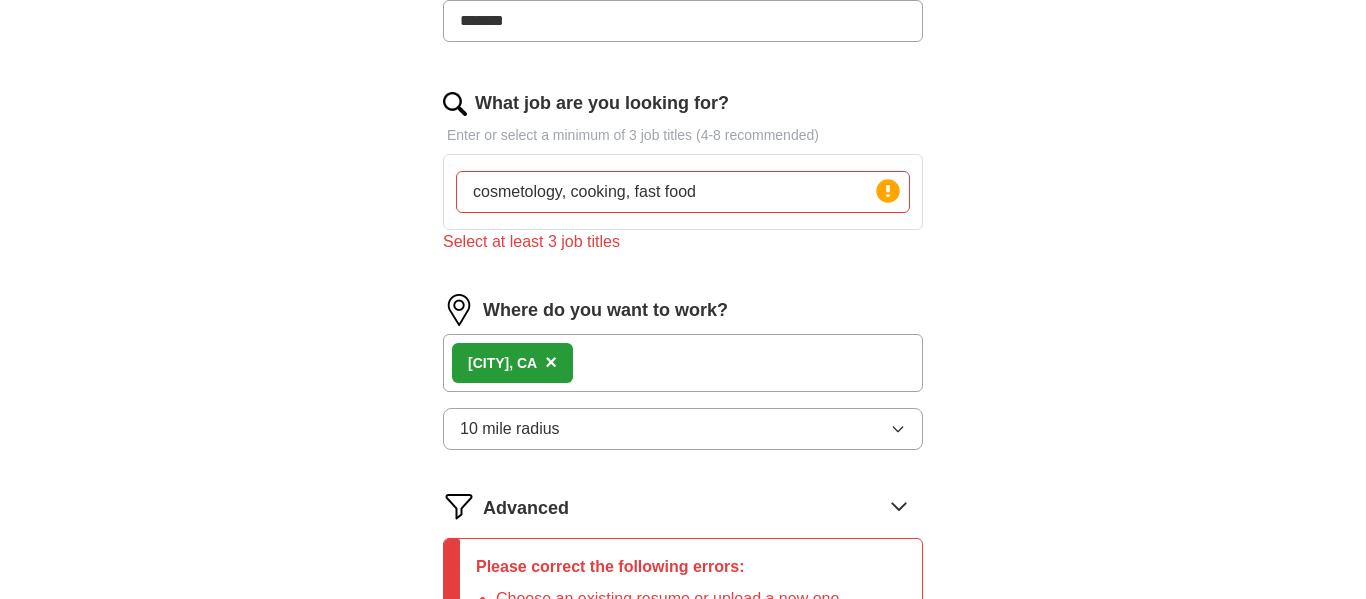 click on "cosmetology, cooking, fast food" at bounding box center (683, 192) 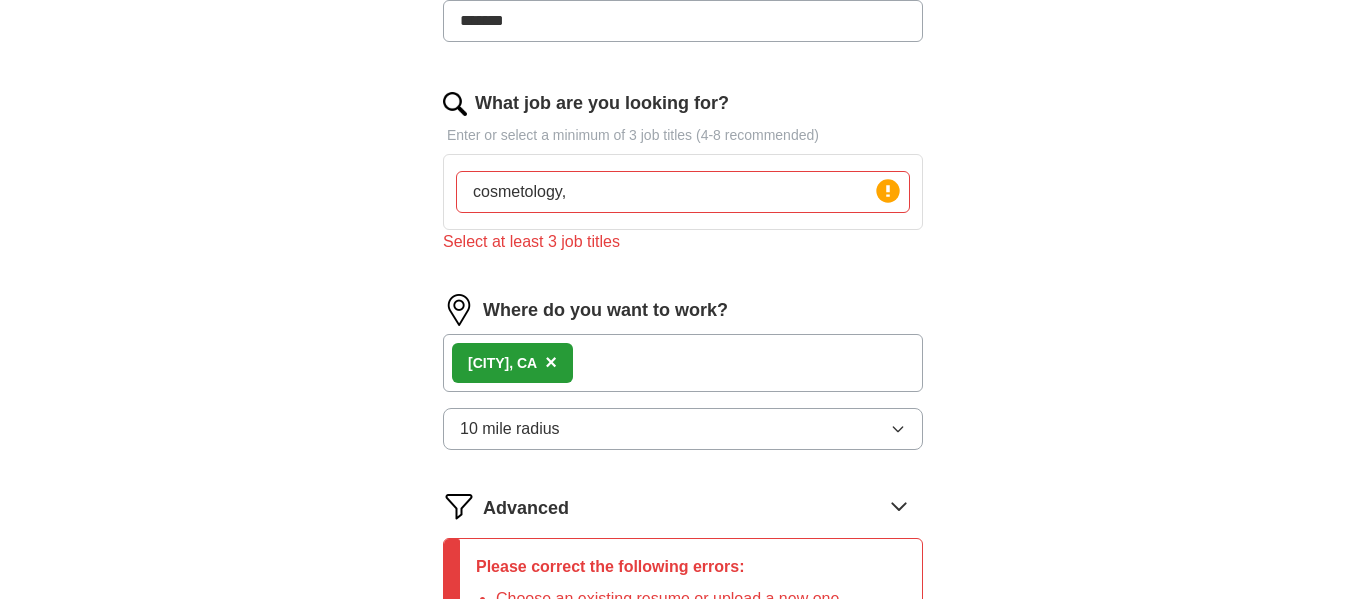 type on "cosmetology" 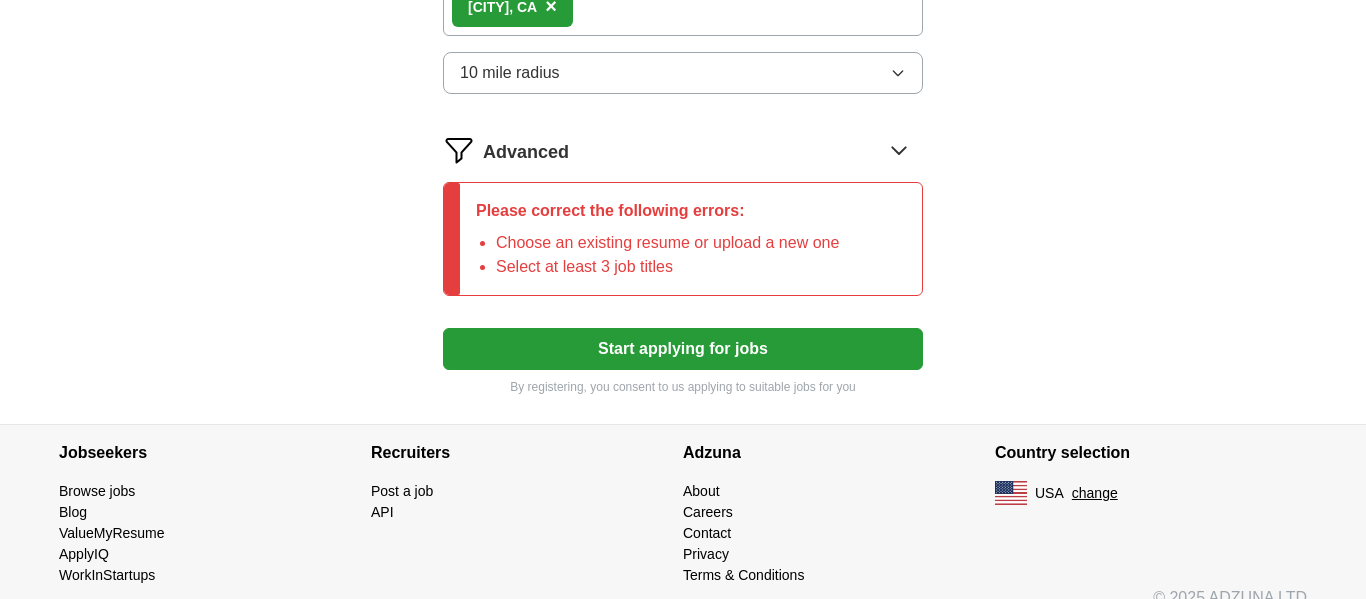 scroll, scrollTop: 1079, scrollLeft: 0, axis: vertical 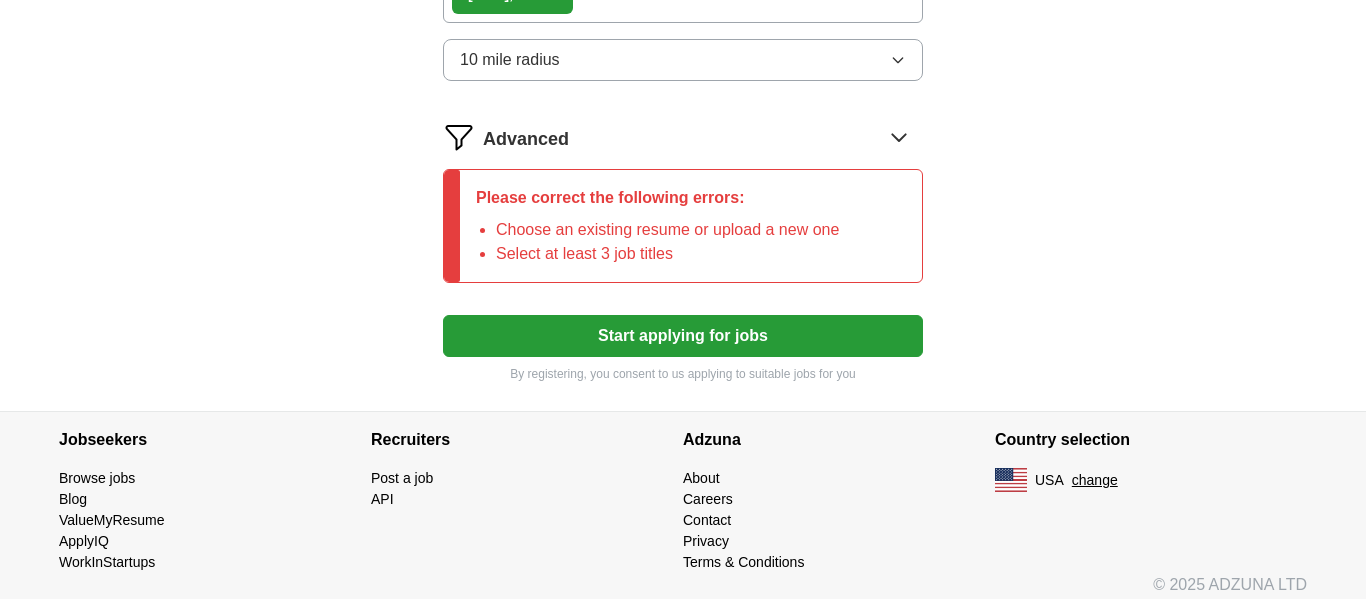 click on "Start applying for jobs" at bounding box center (683, 336) 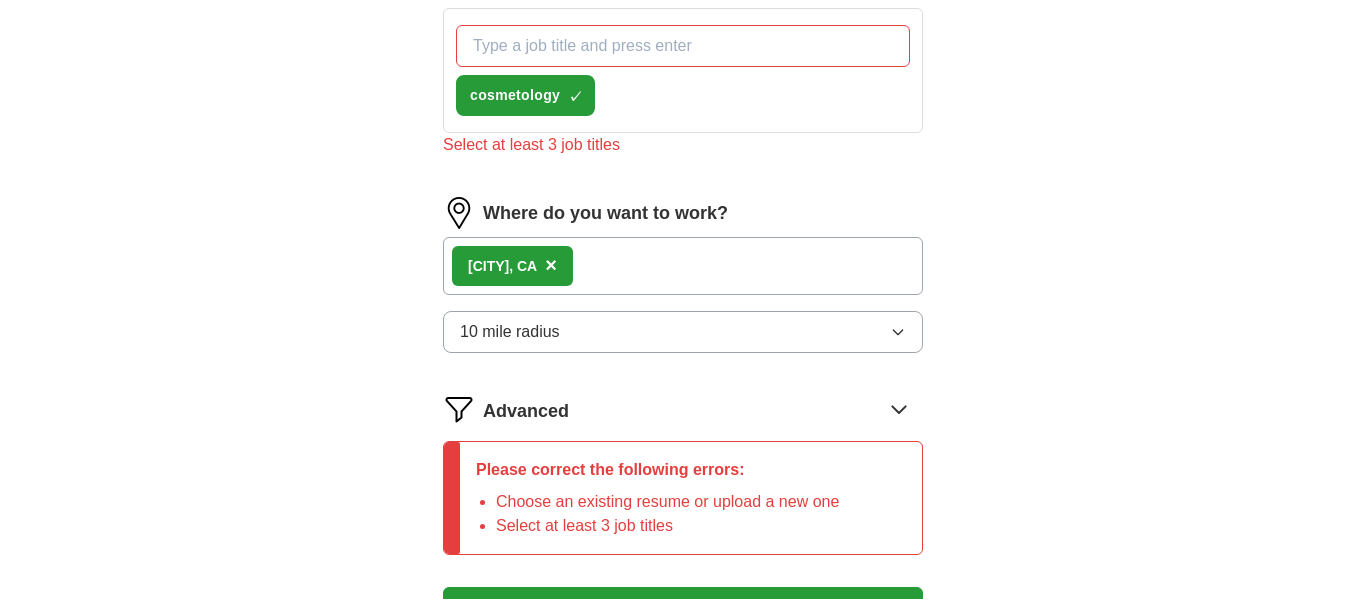 scroll, scrollTop: 823, scrollLeft: 0, axis: vertical 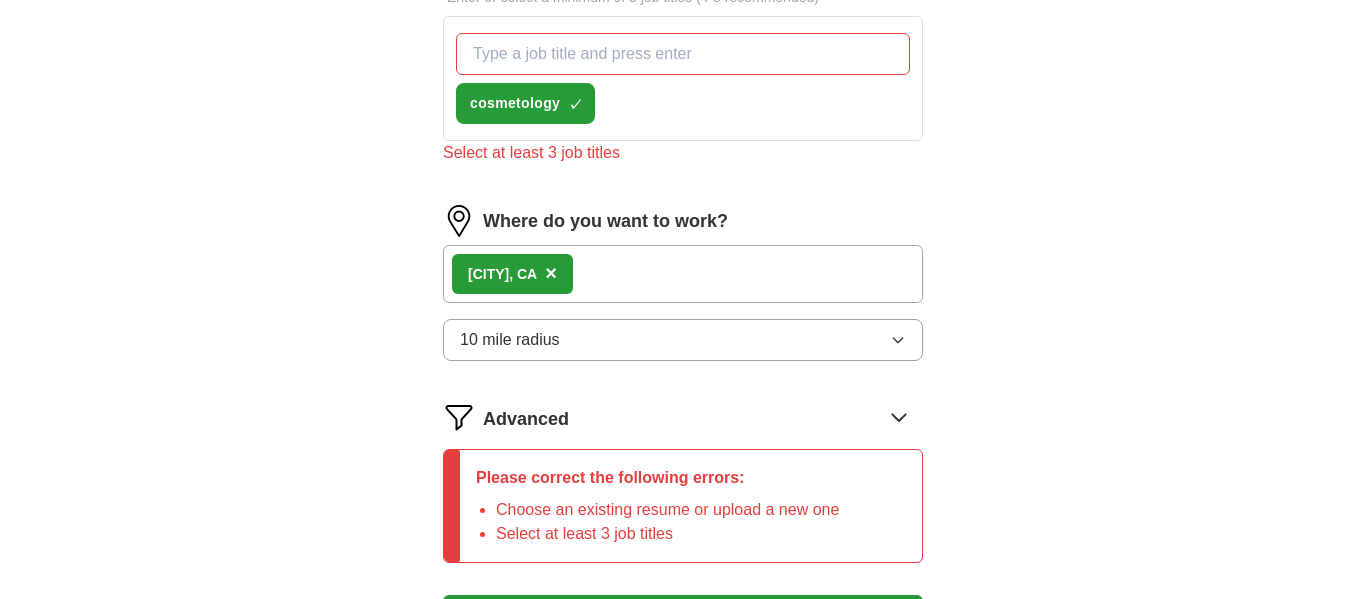 click on "What job are you looking for?" at bounding box center (683, 54) 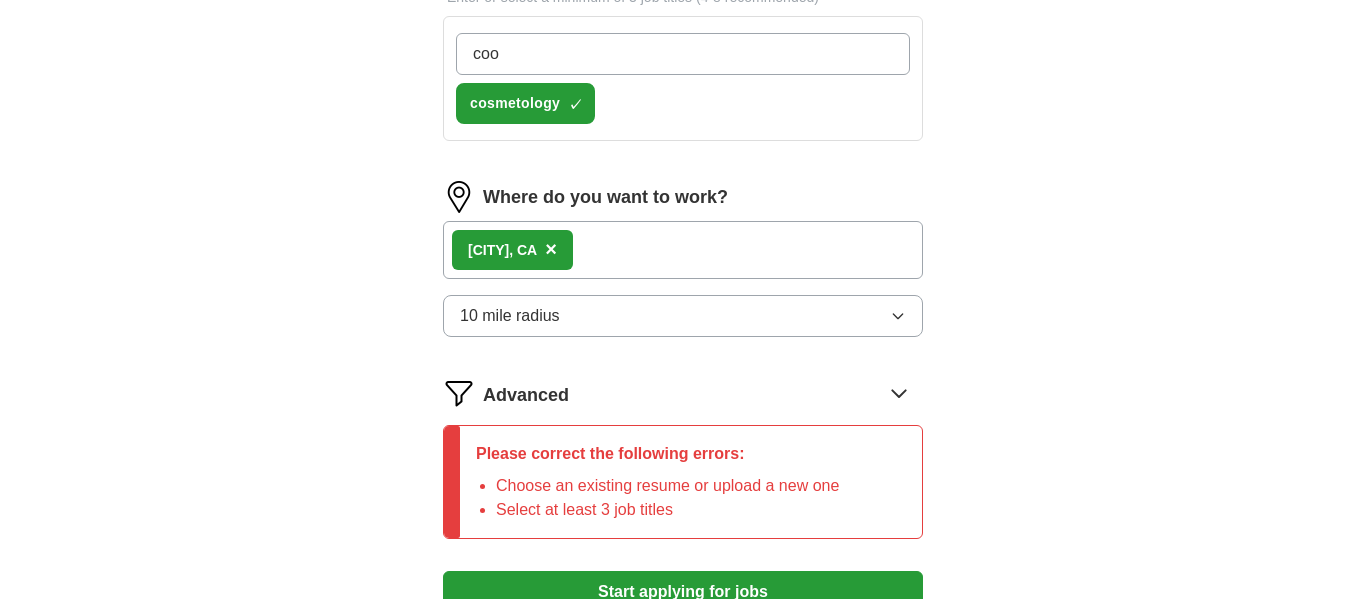 type on "cook" 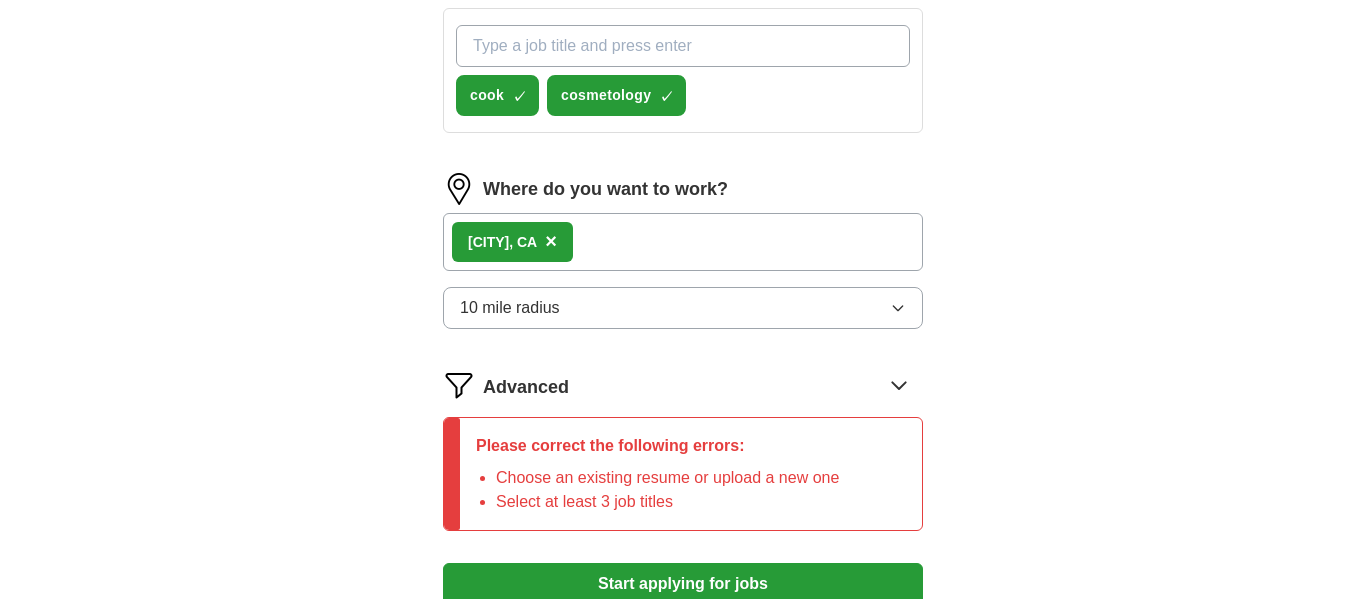 scroll, scrollTop: 828, scrollLeft: 0, axis: vertical 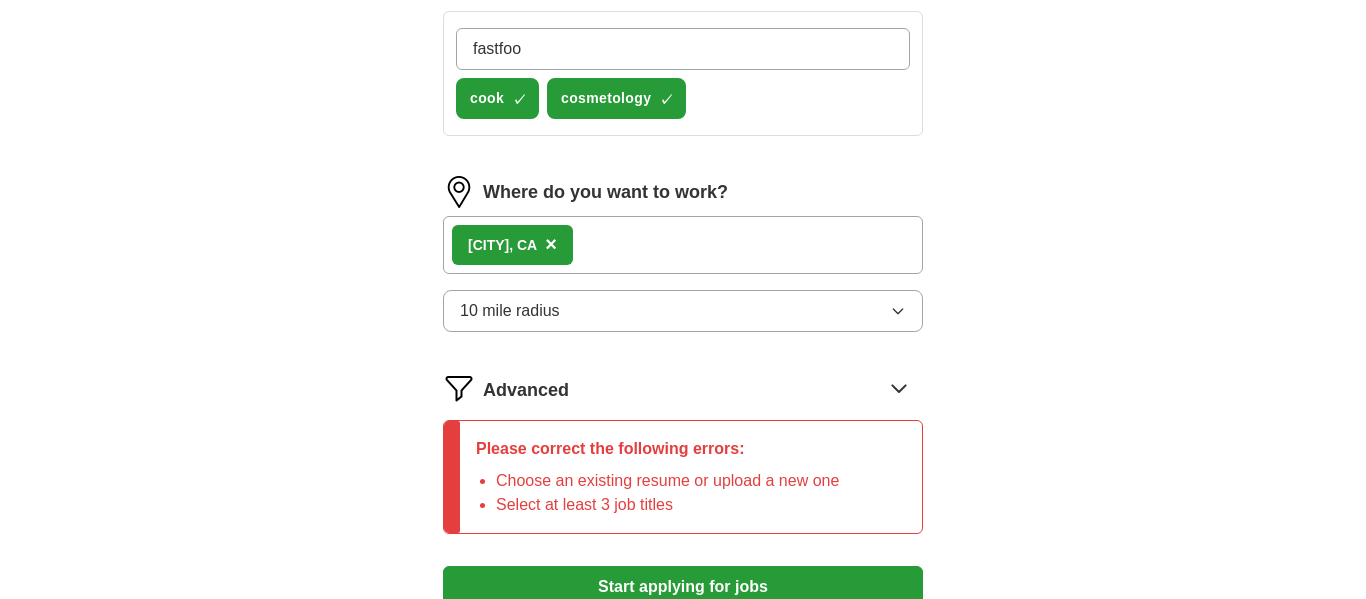 type on "fastfood" 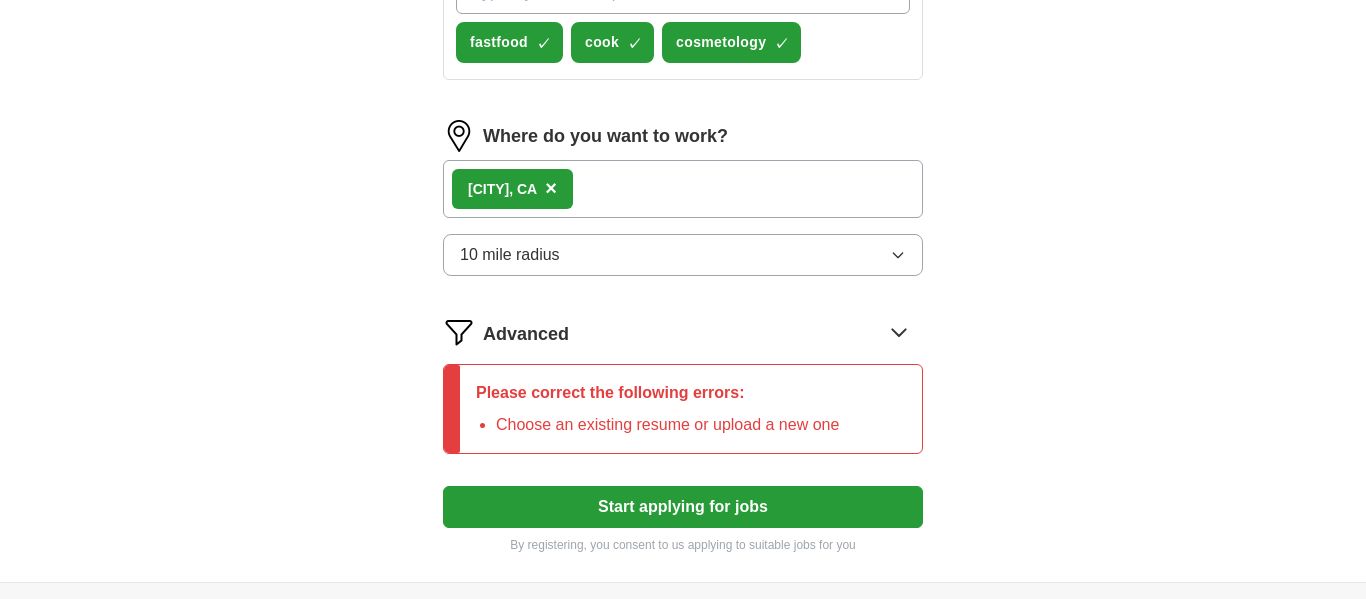 scroll, scrollTop: 889, scrollLeft: 0, axis: vertical 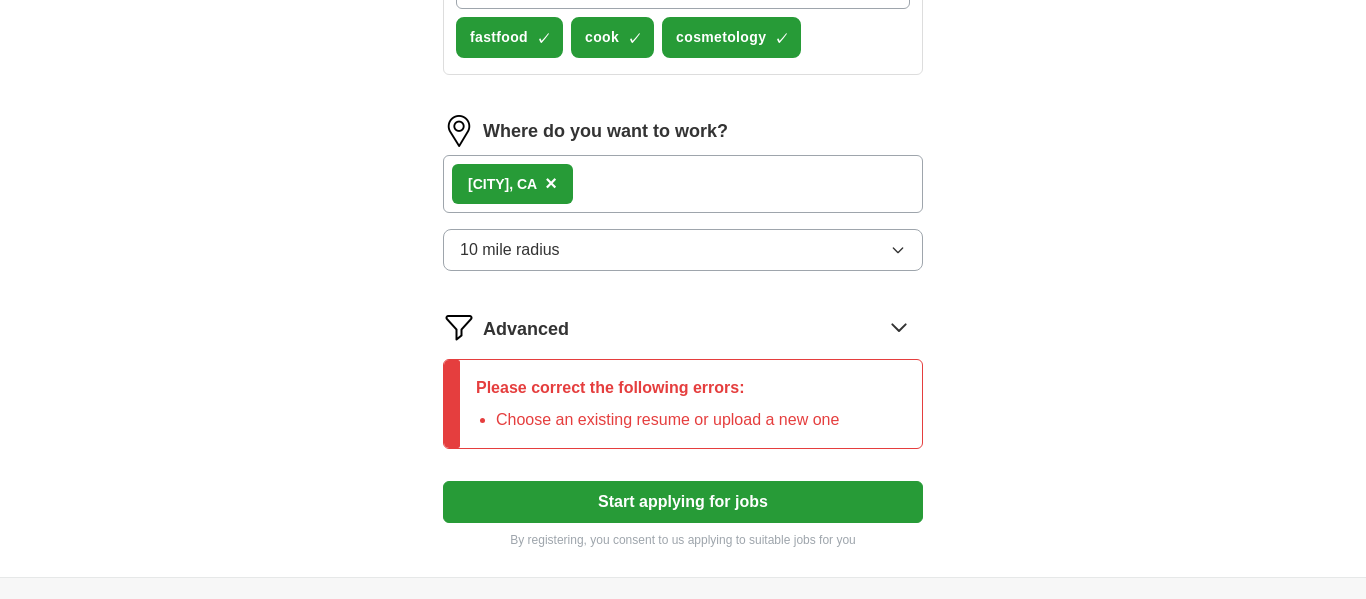 click on "Start applying for jobs" at bounding box center [683, 502] 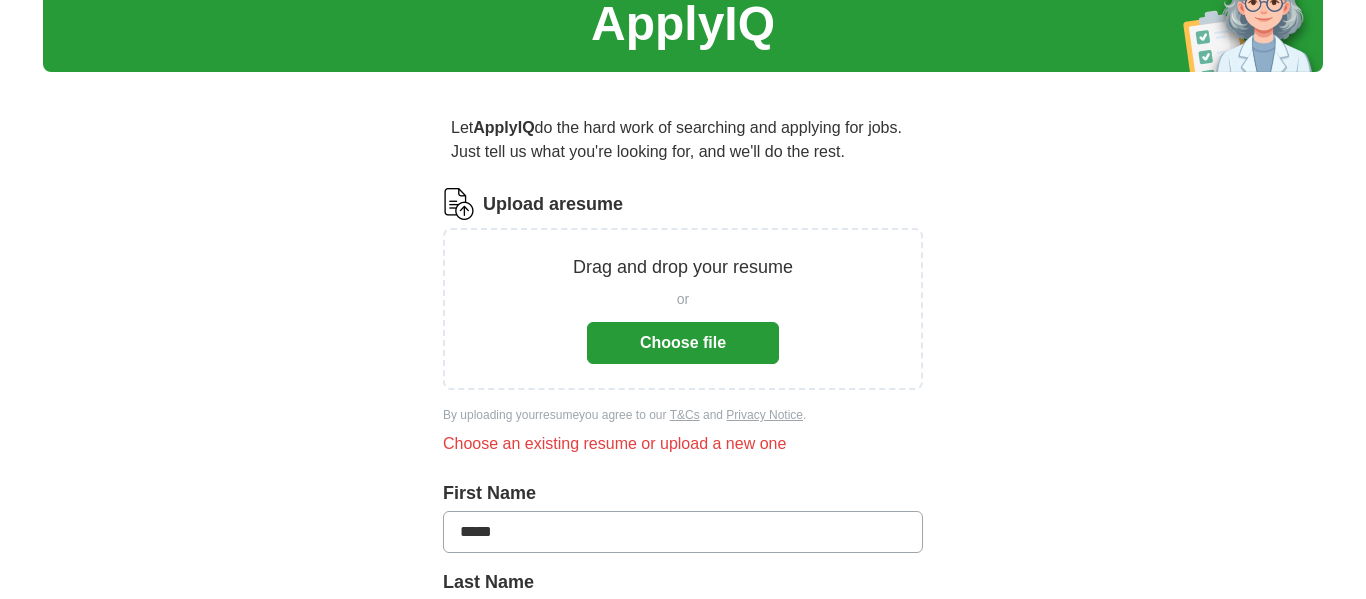 scroll, scrollTop: 87, scrollLeft: 0, axis: vertical 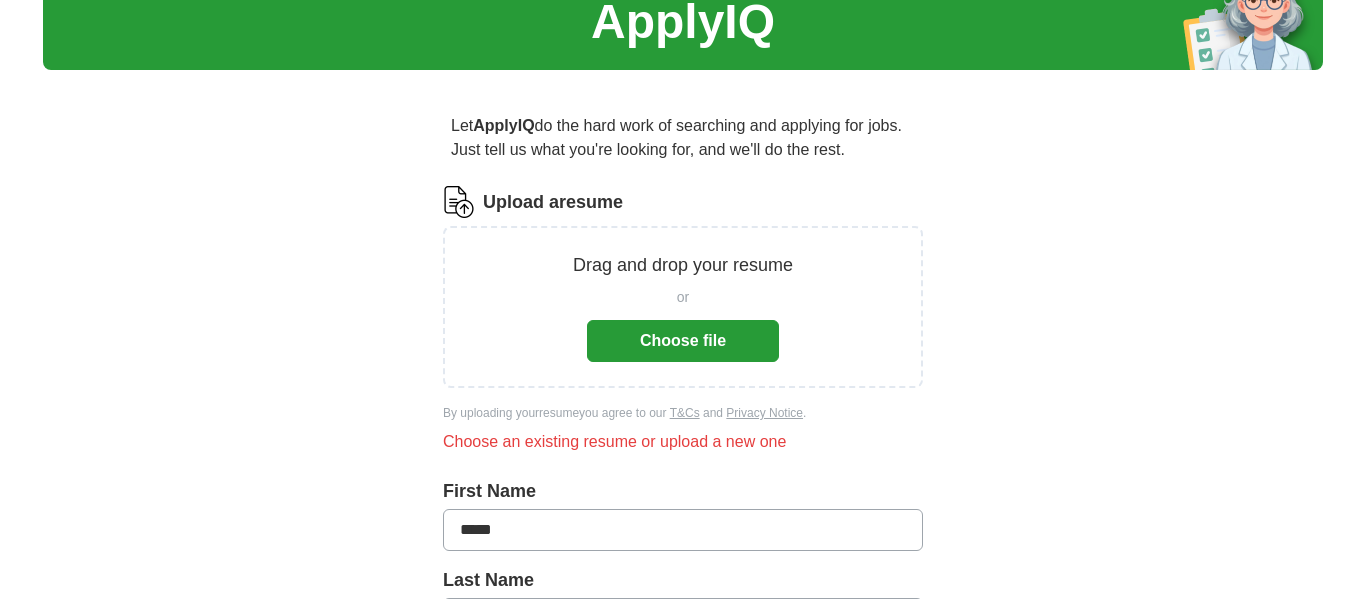 click on "Choose file" at bounding box center (683, 341) 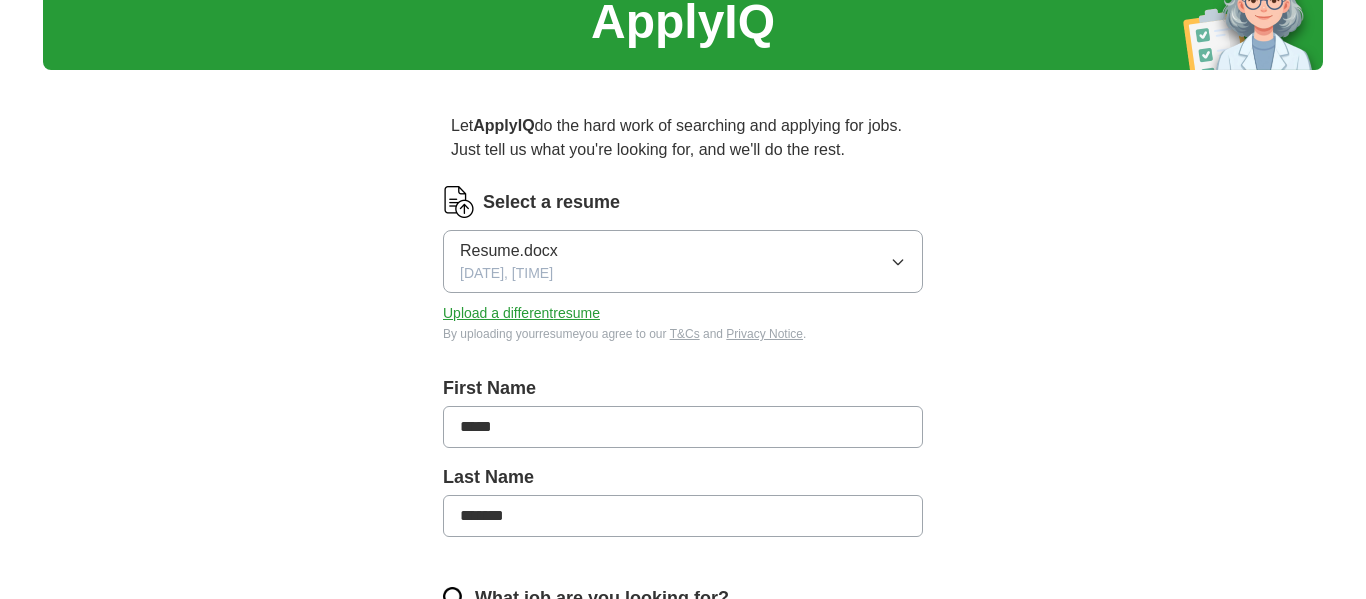 scroll, scrollTop: 1187, scrollLeft: 0, axis: vertical 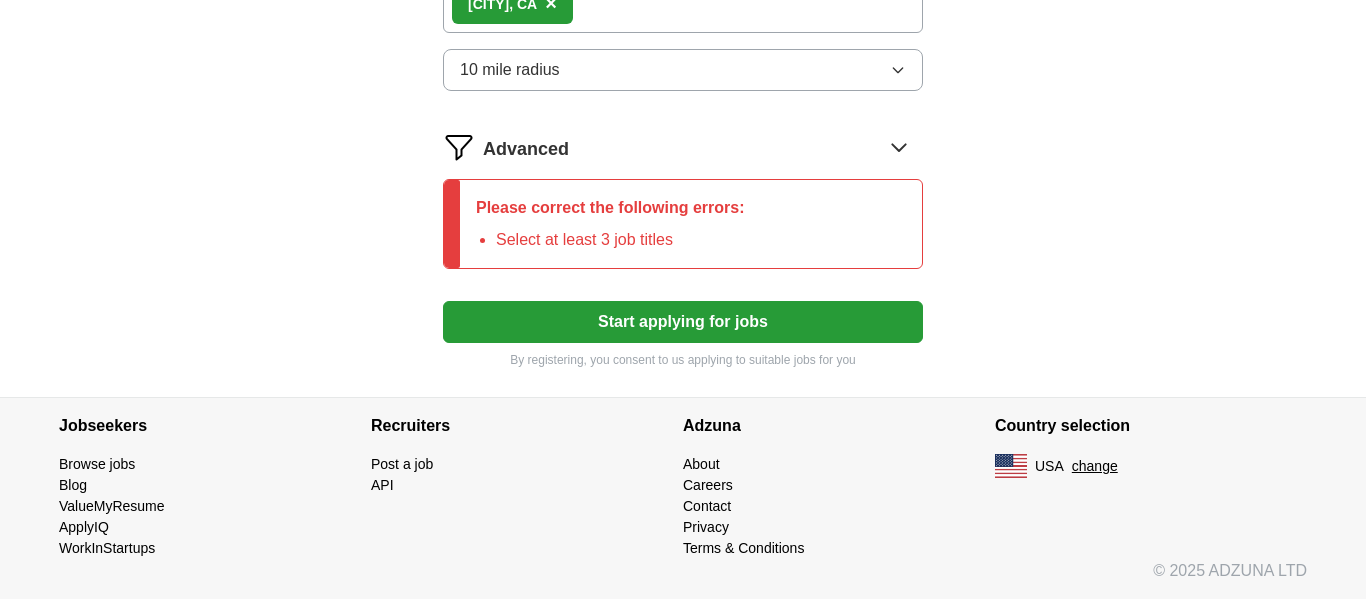 click on "Start applying for jobs" at bounding box center (683, 322) 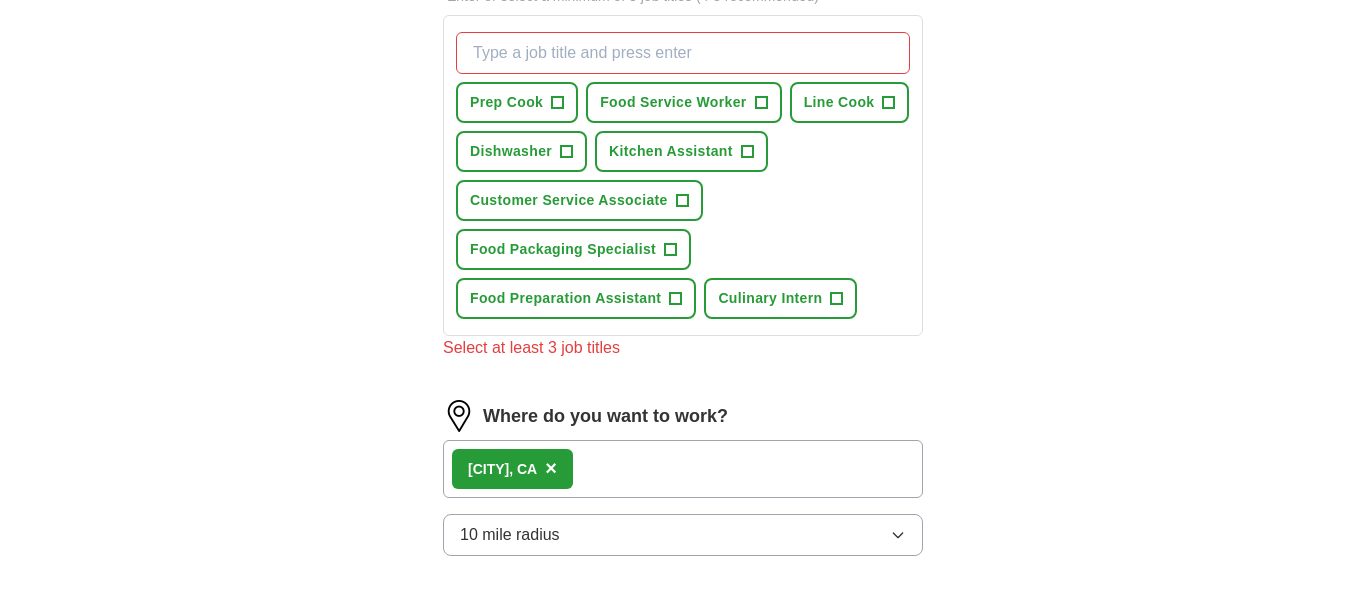 scroll, scrollTop: 648, scrollLeft: 0, axis: vertical 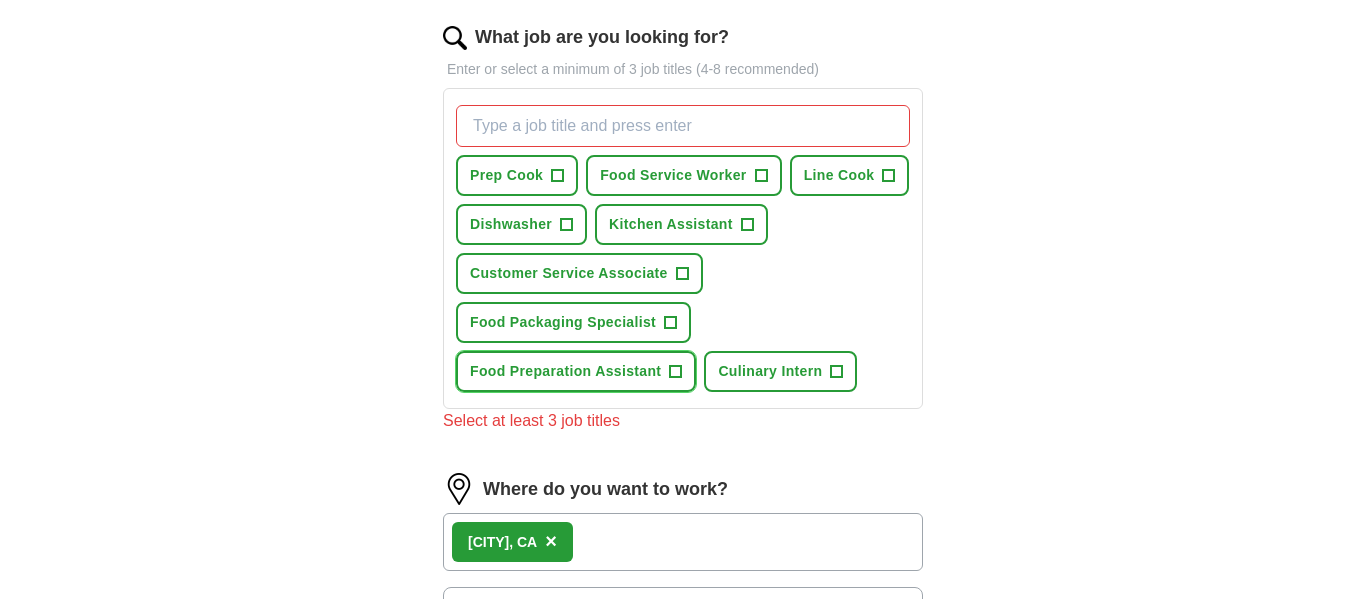click on "Food Preparation Assistant +" at bounding box center (576, 371) 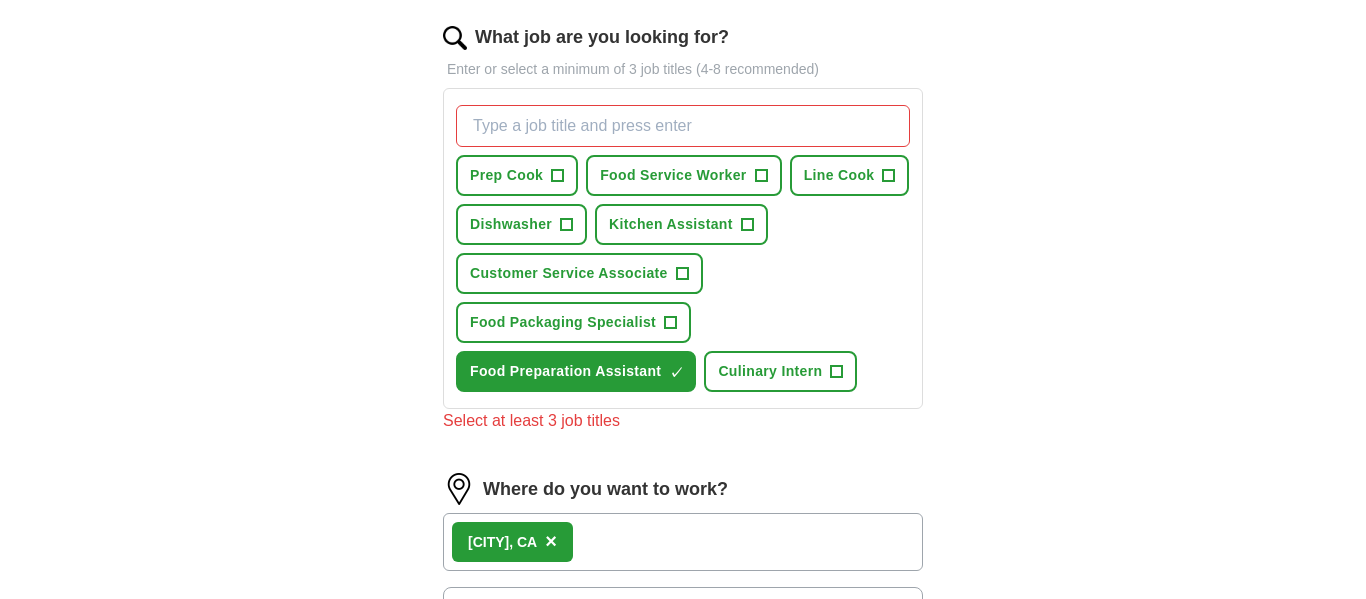 click on "What job are you looking for?" at bounding box center (683, 126) 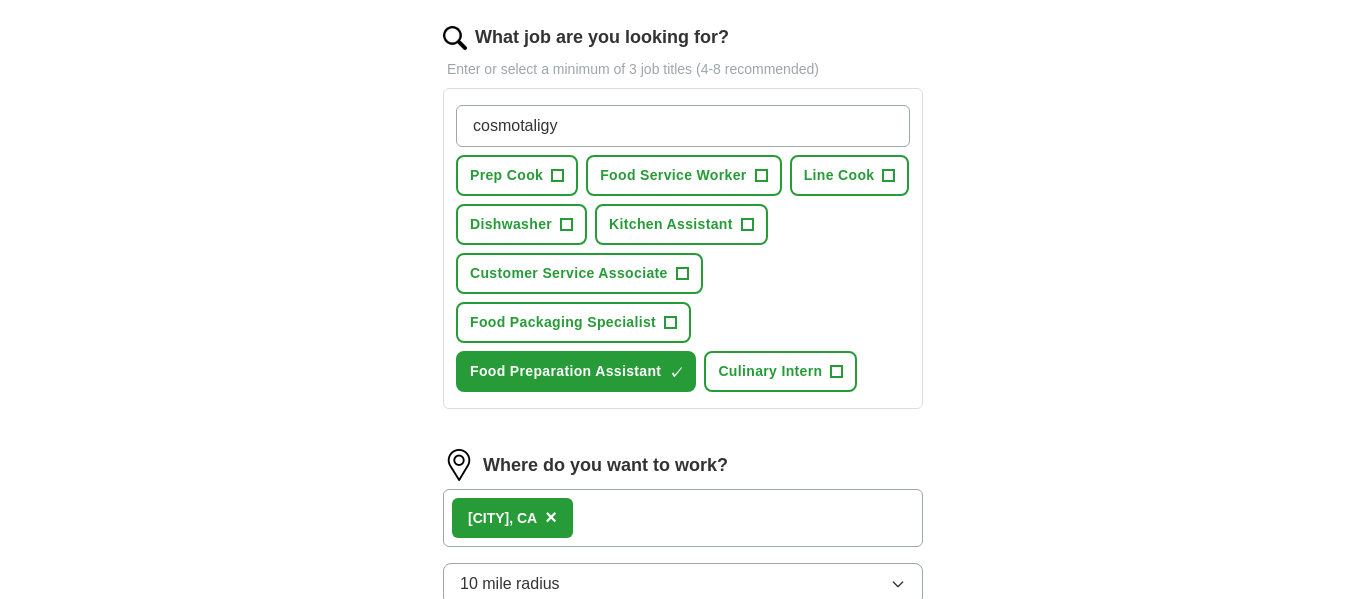 type on "cosmotaligy" 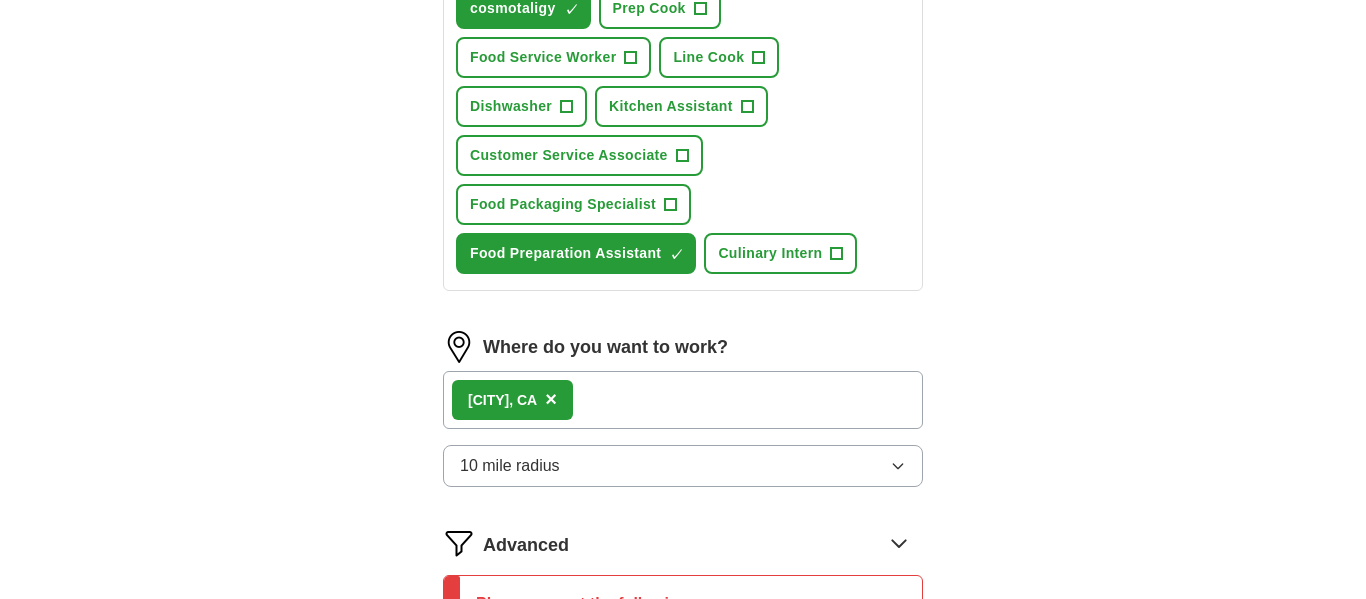 scroll, scrollTop: 811, scrollLeft: 0, axis: vertical 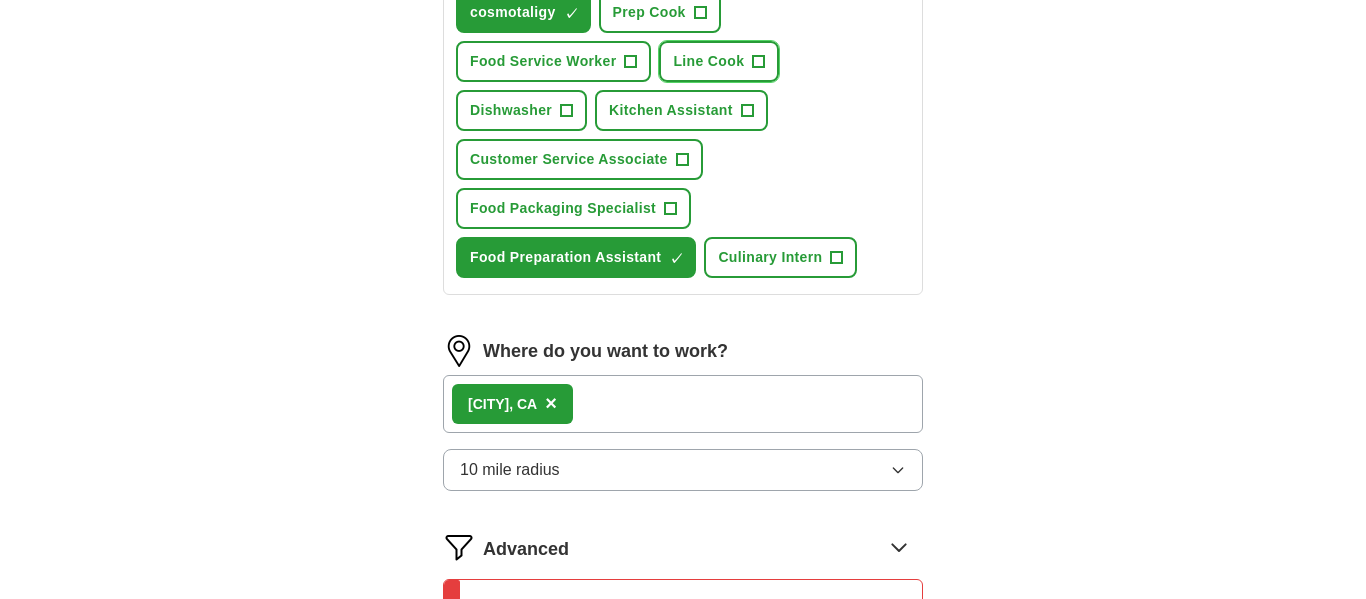 click on "Line Cook +" at bounding box center [719, 61] 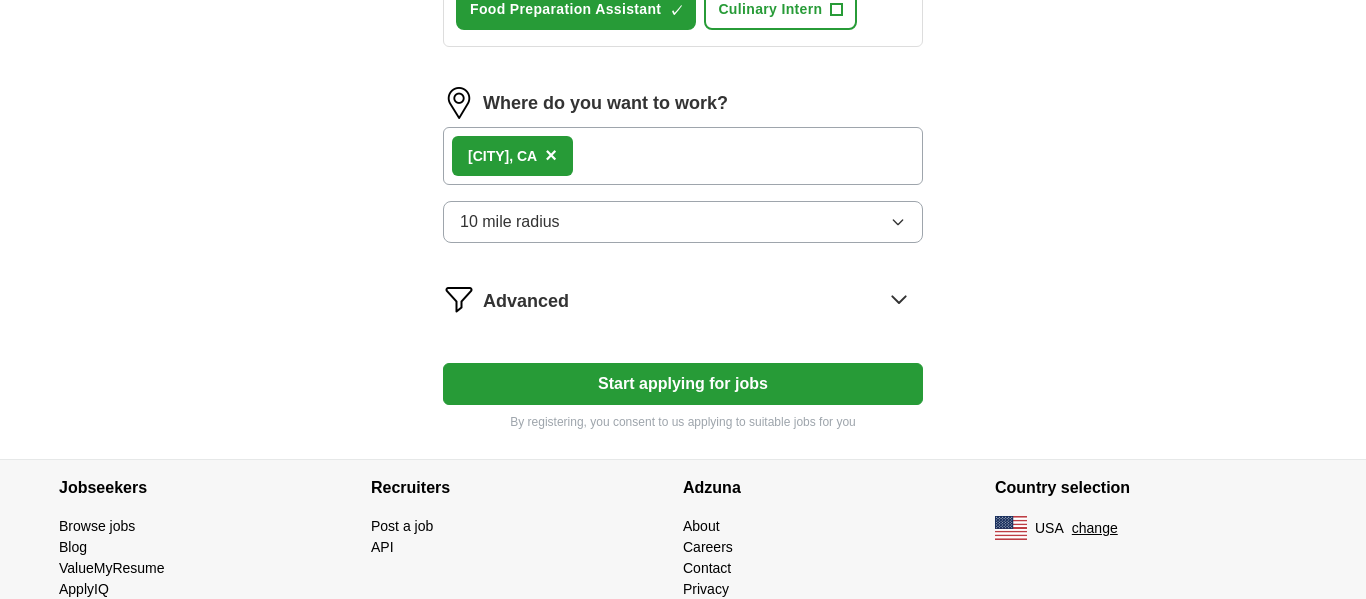 scroll, scrollTop: 1063, scrollLeft: 0, axis: vertical 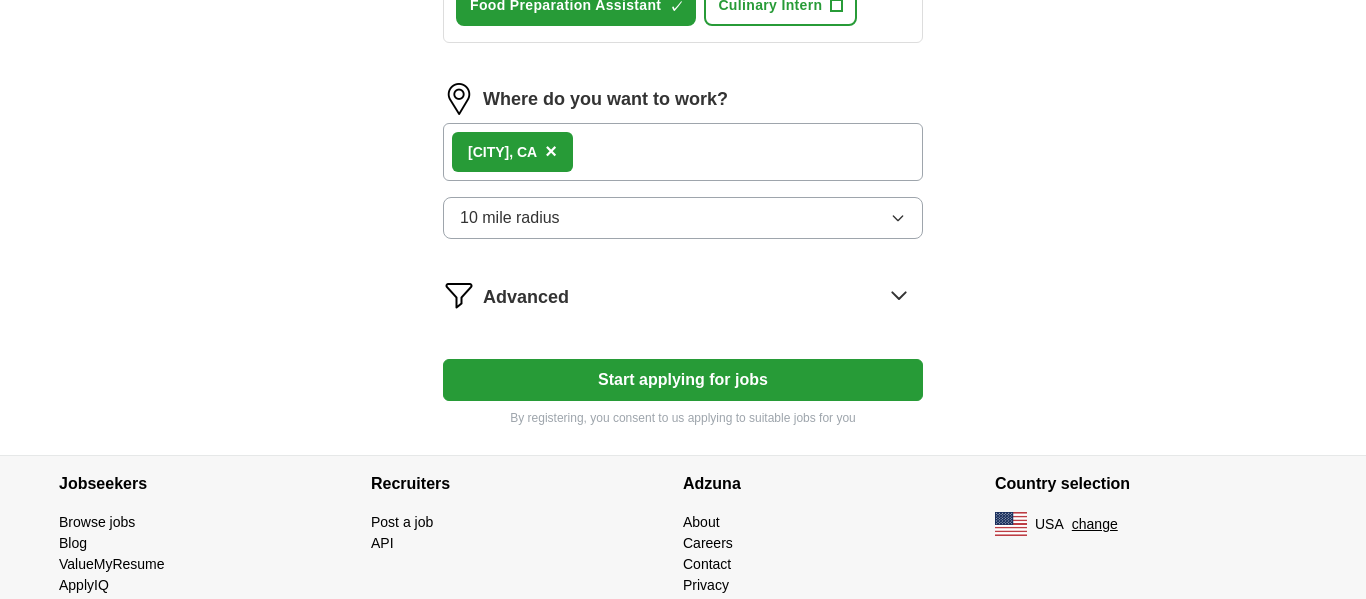 click on "Start applying for jobs" at bounding box center [683, 380] 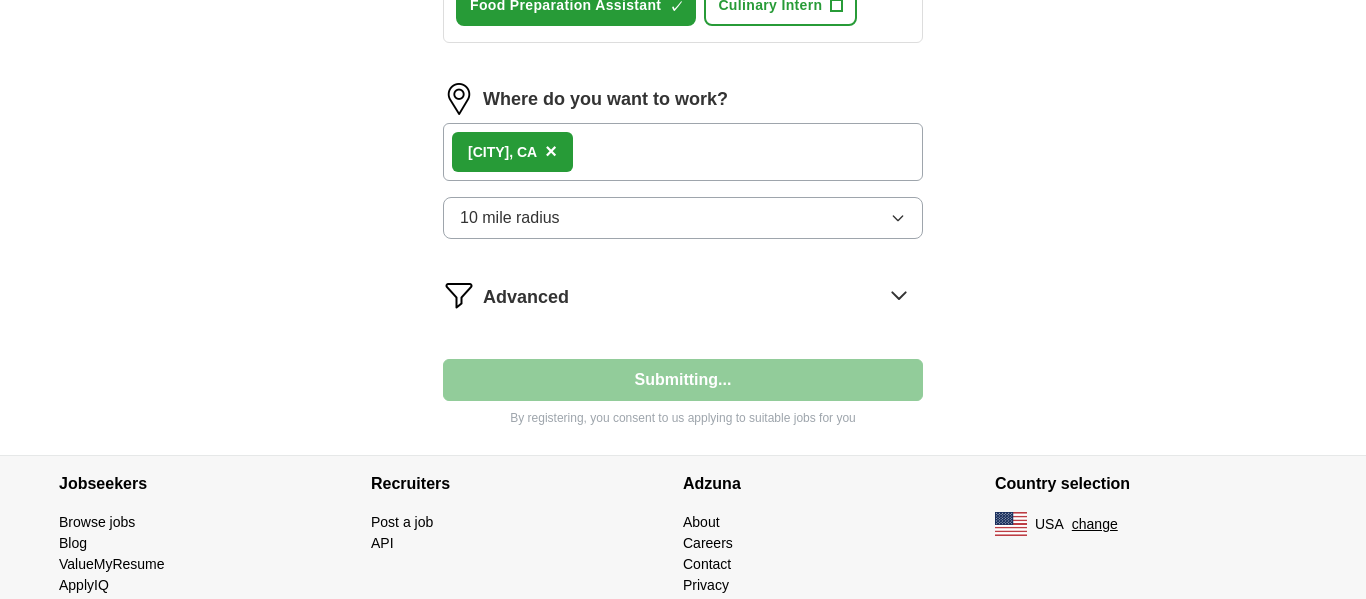 select on "**" 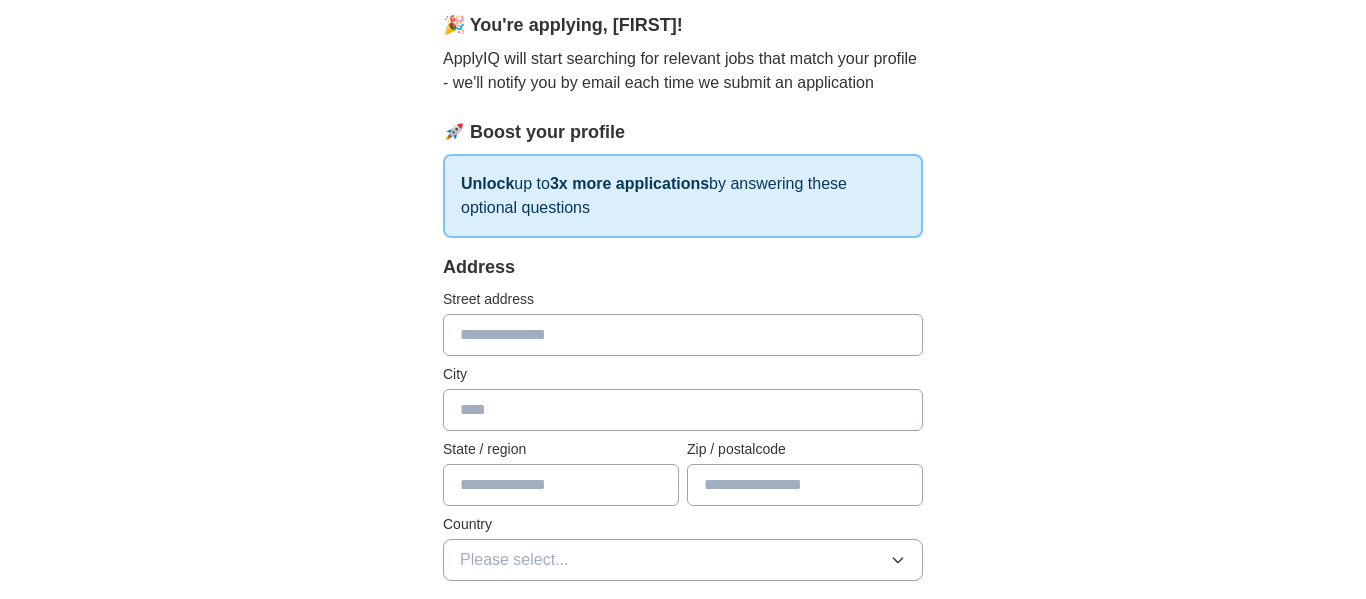 scroll, scrollTop: 186, scrollLeft: 0, axis: vertical 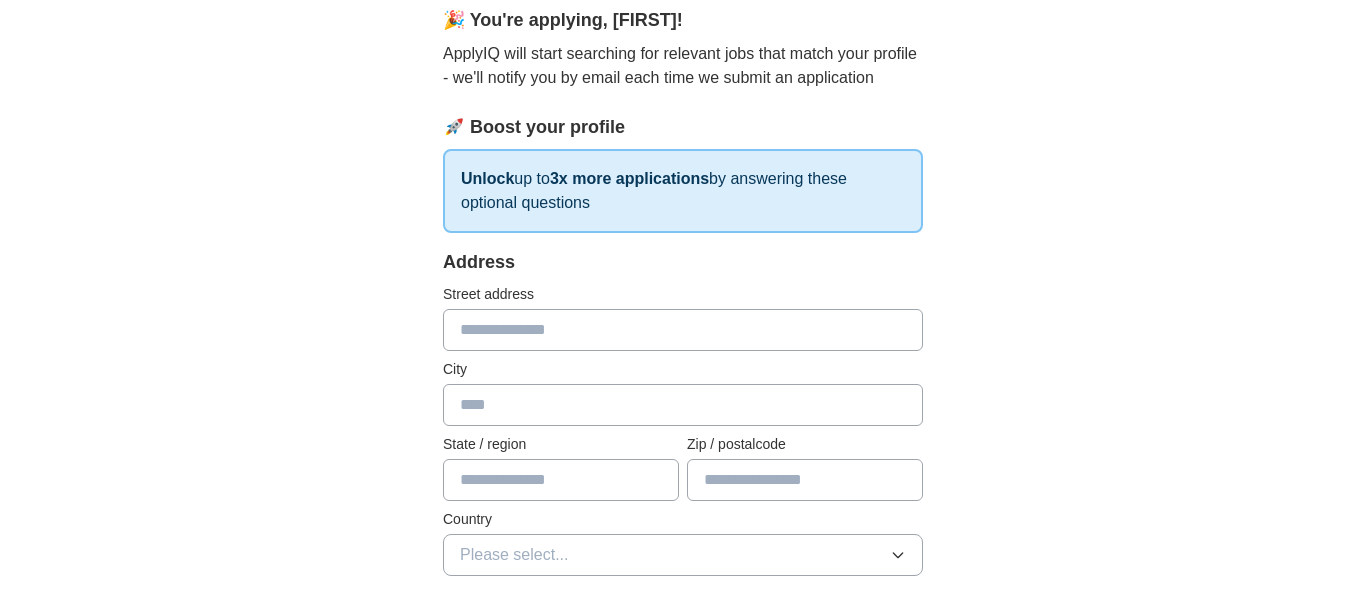 click at bounding box center [683, 330] 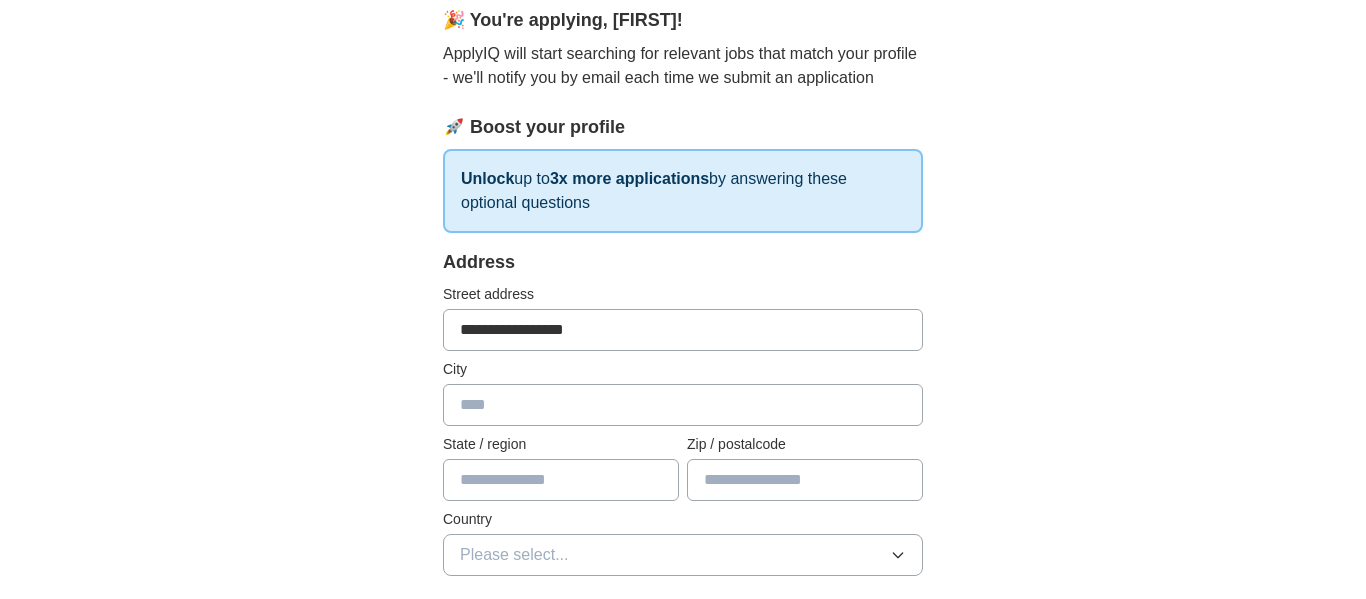 type on "**********" 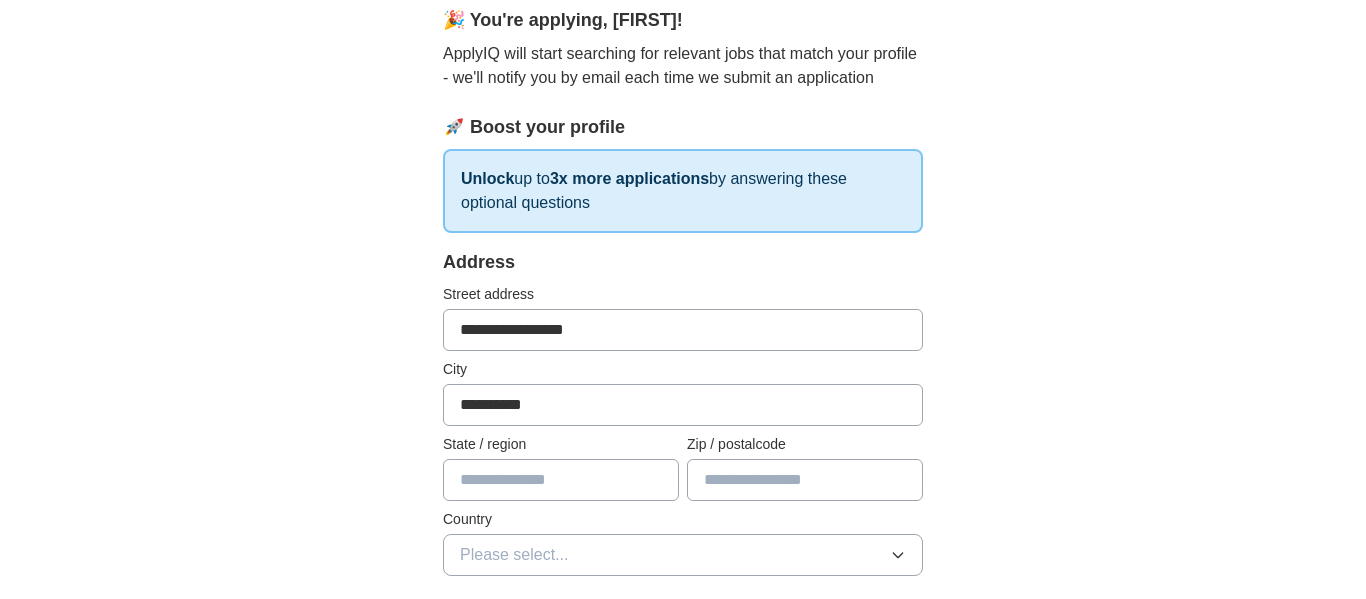 type on "**********" 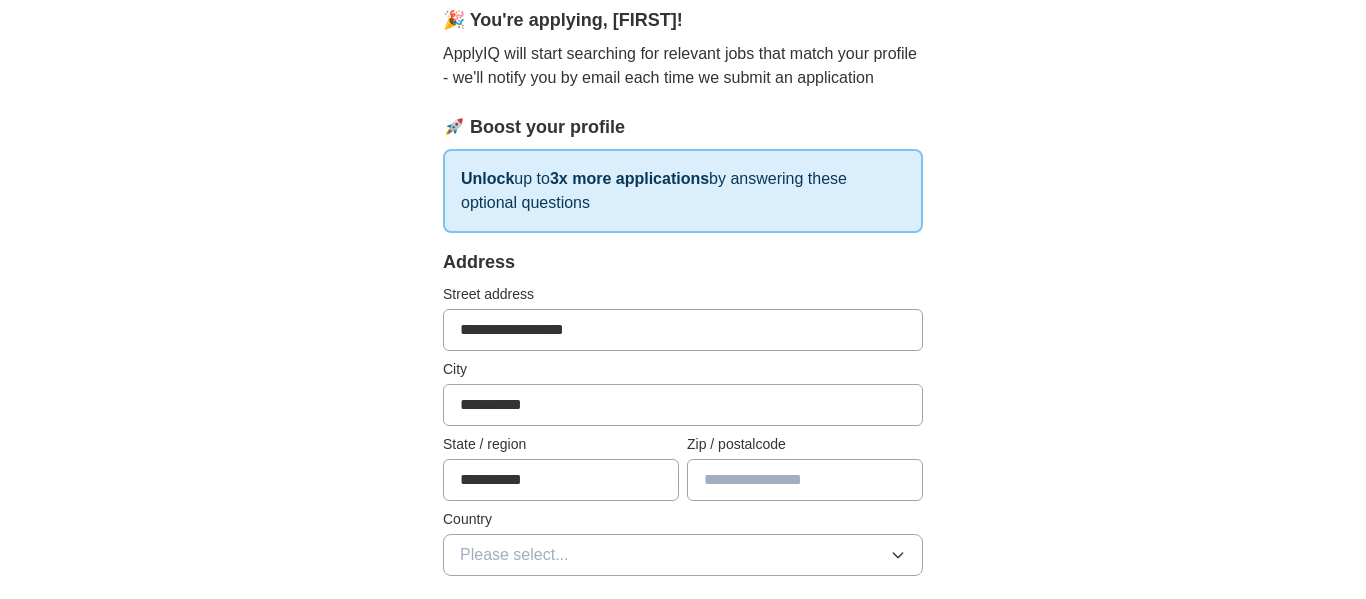 type on "*****" 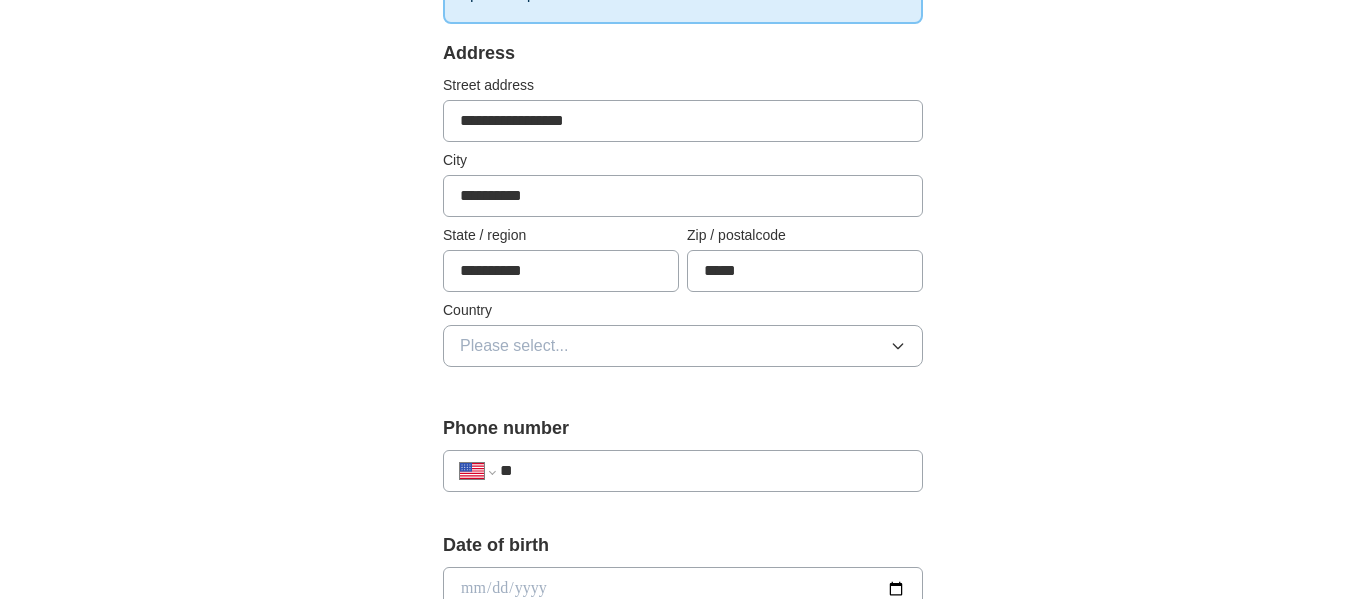 scroll, scrollTop: 400, scrollLeft: 0, axis: vertical 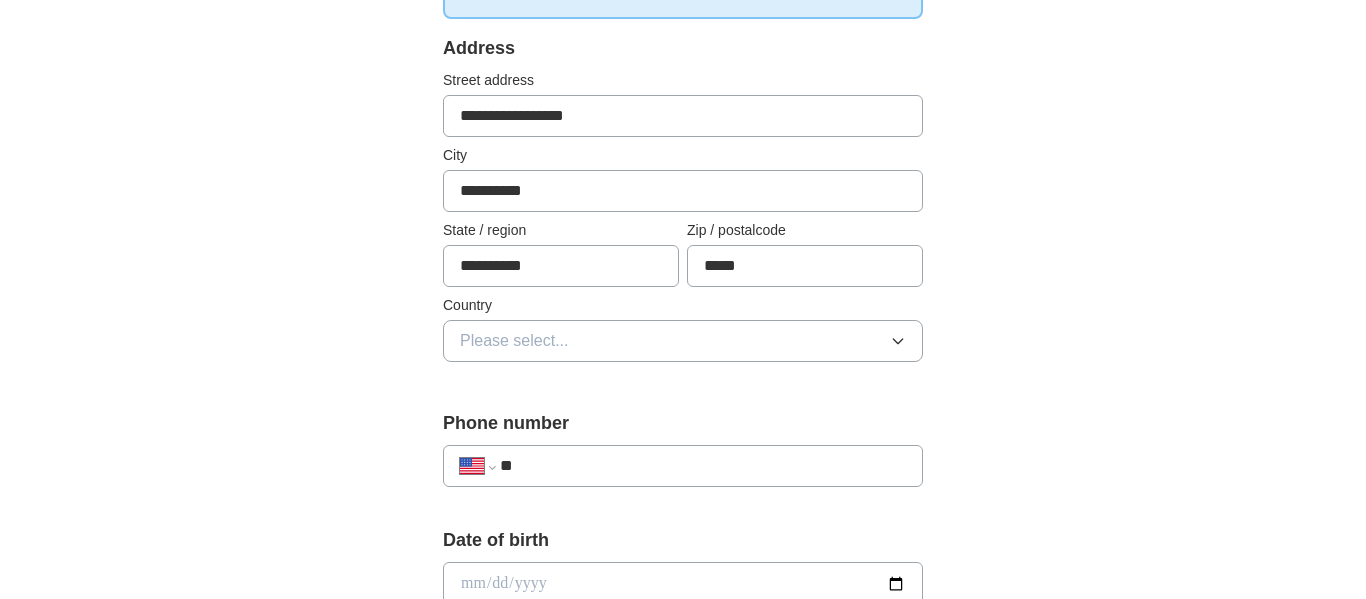 click on "Please select..." at bounding box center [514, 341] 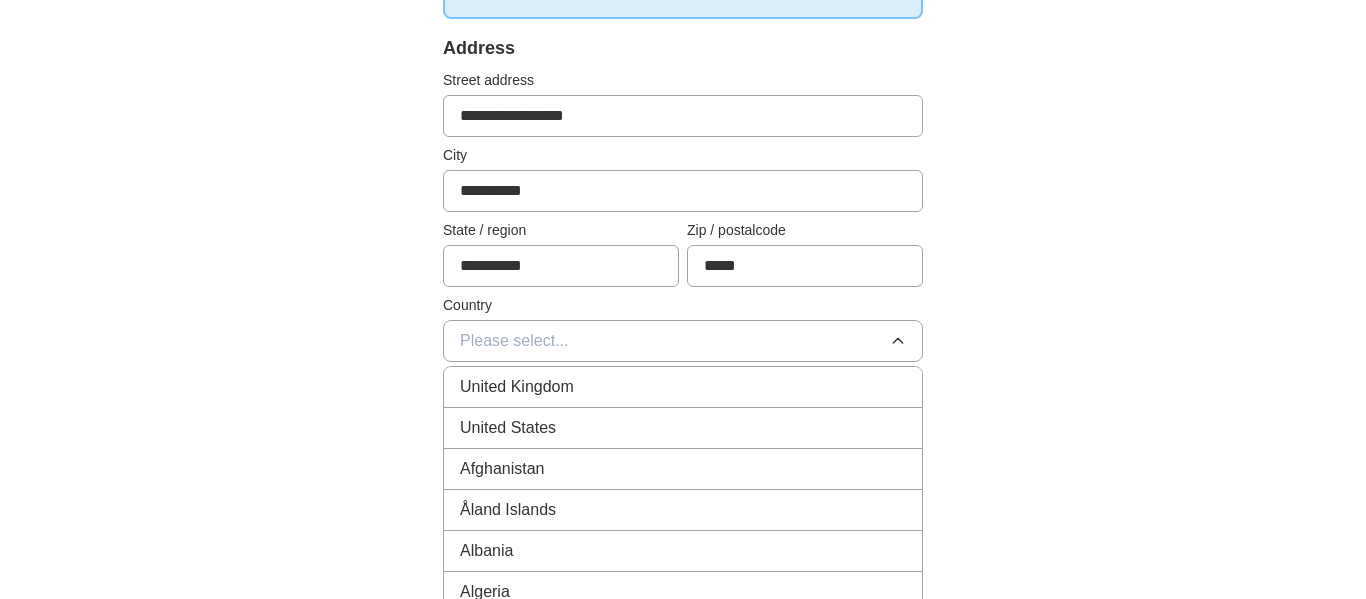 type 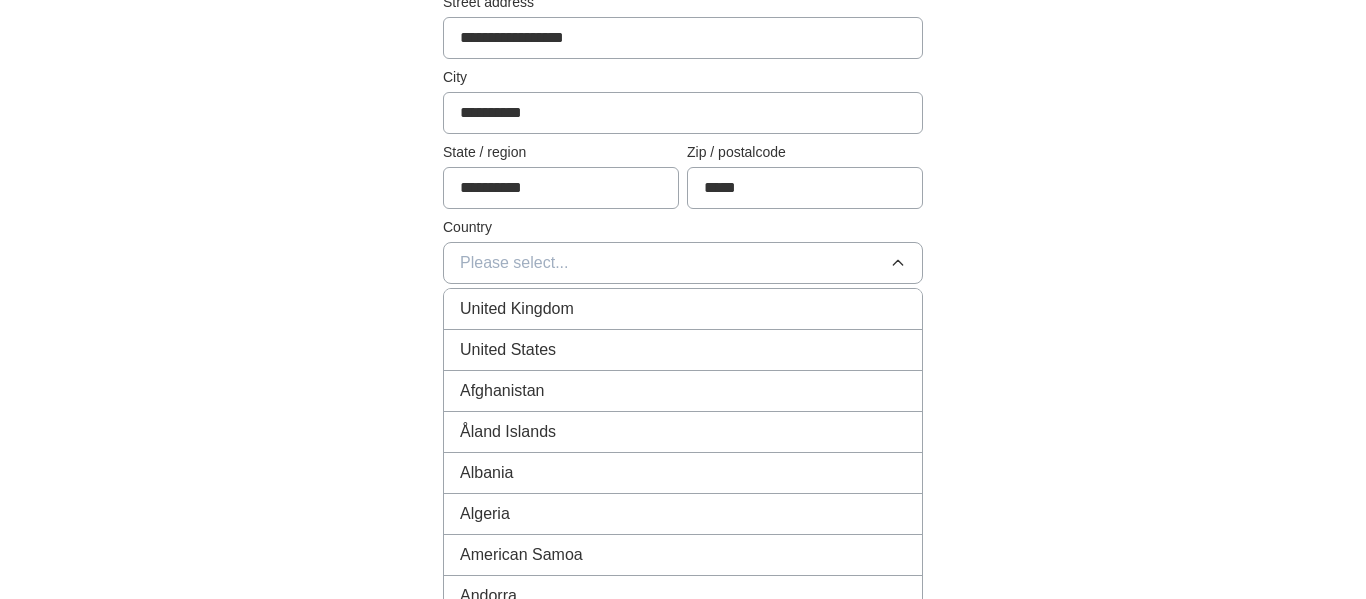 scroll, scrollTop: 480, scrollLeft: 0, axis: vertical 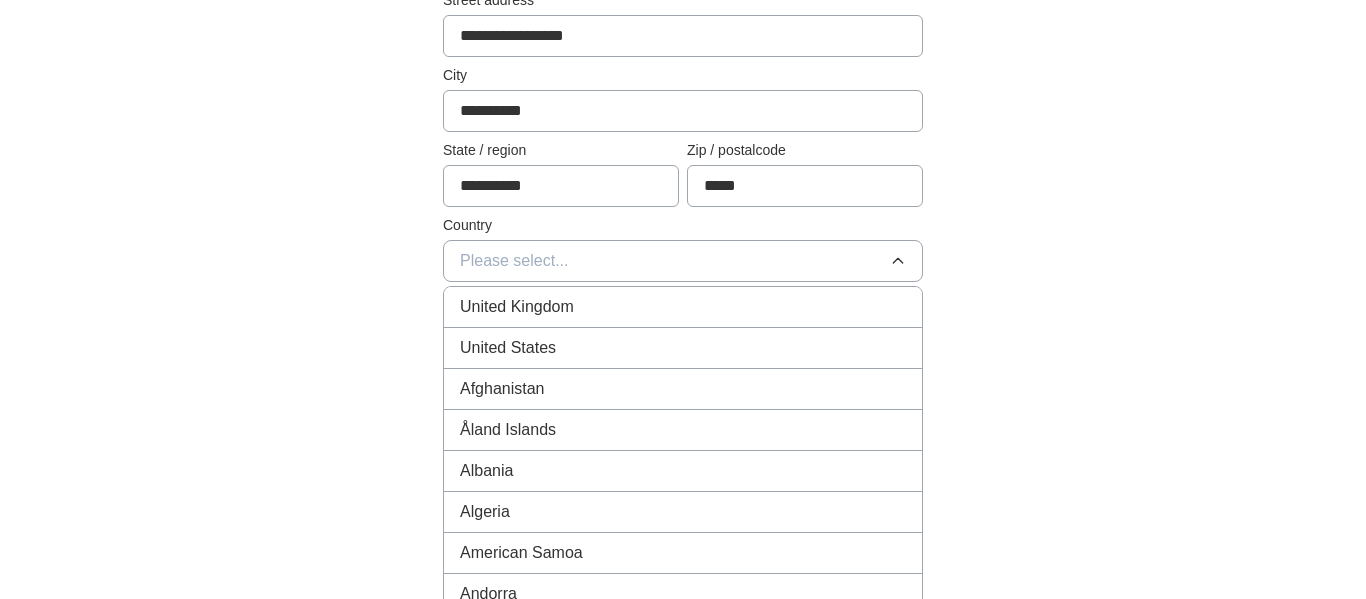 click on "United States" at bounding box center (508, 348) 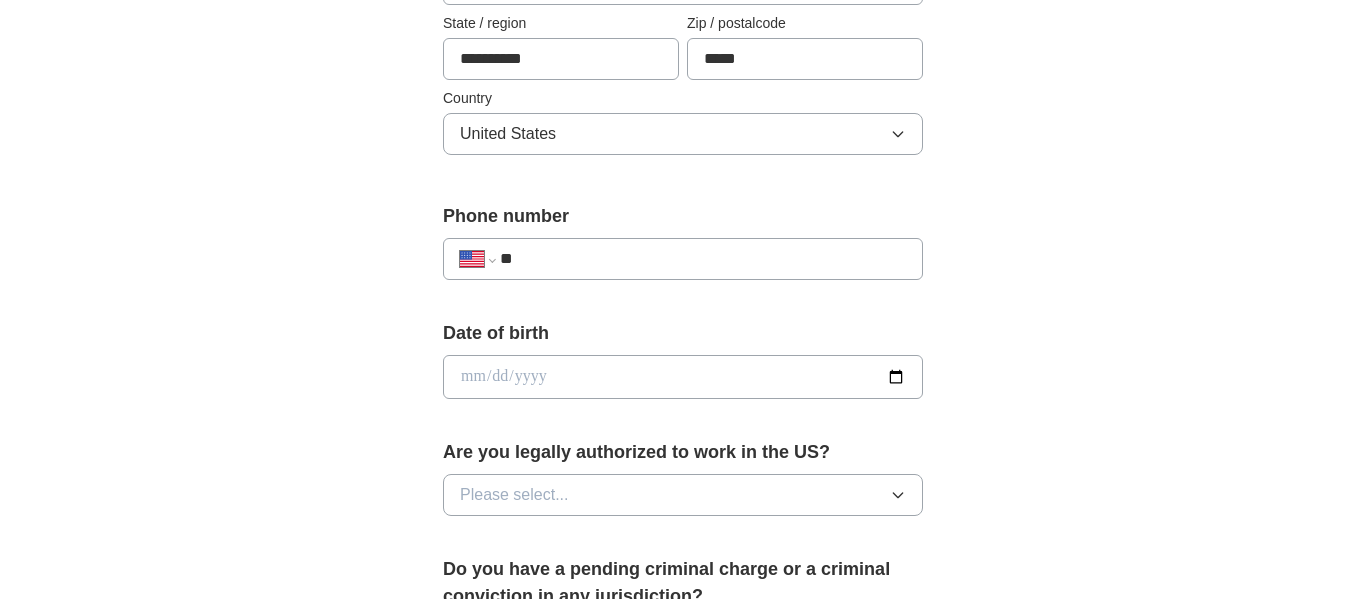 scroll, scrollTop: 609, scrollLeft: 0, axis: vertical 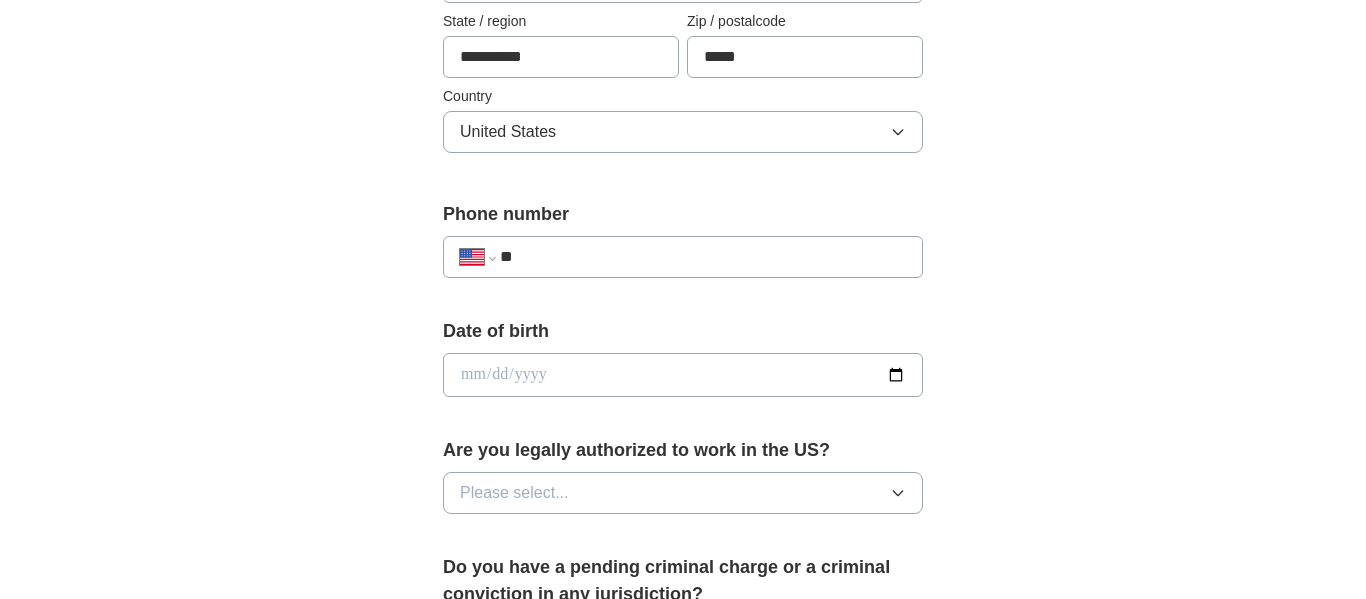 click at bounding box center [683, 375] 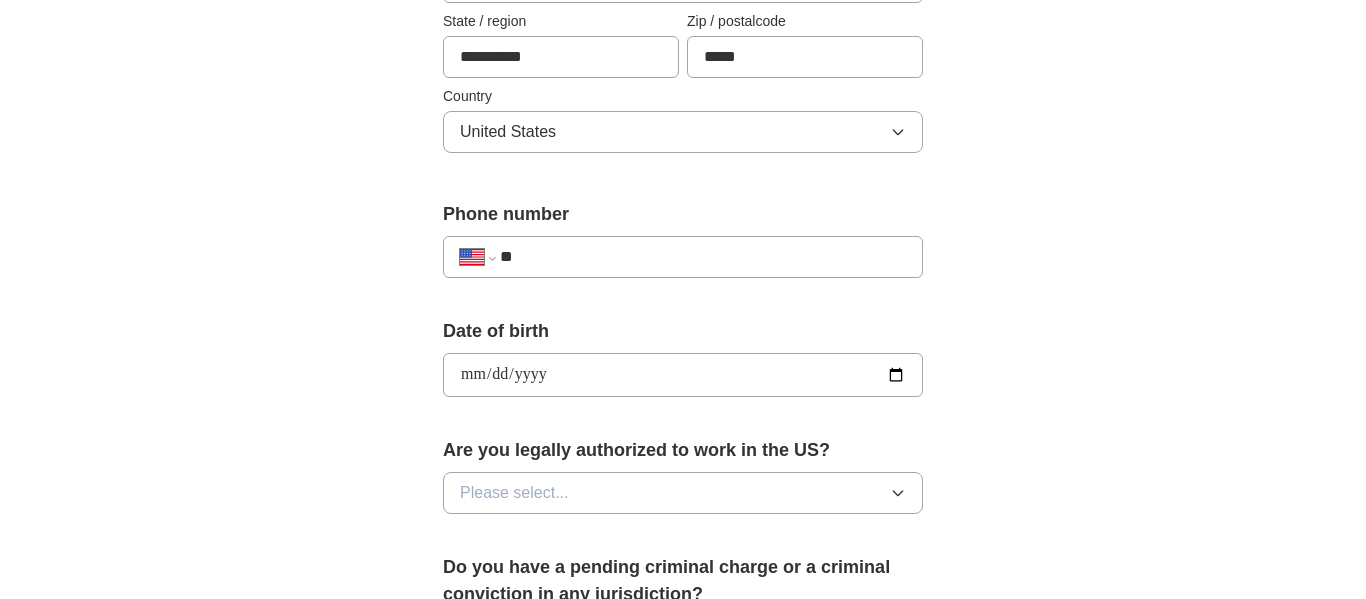 type on "**********" 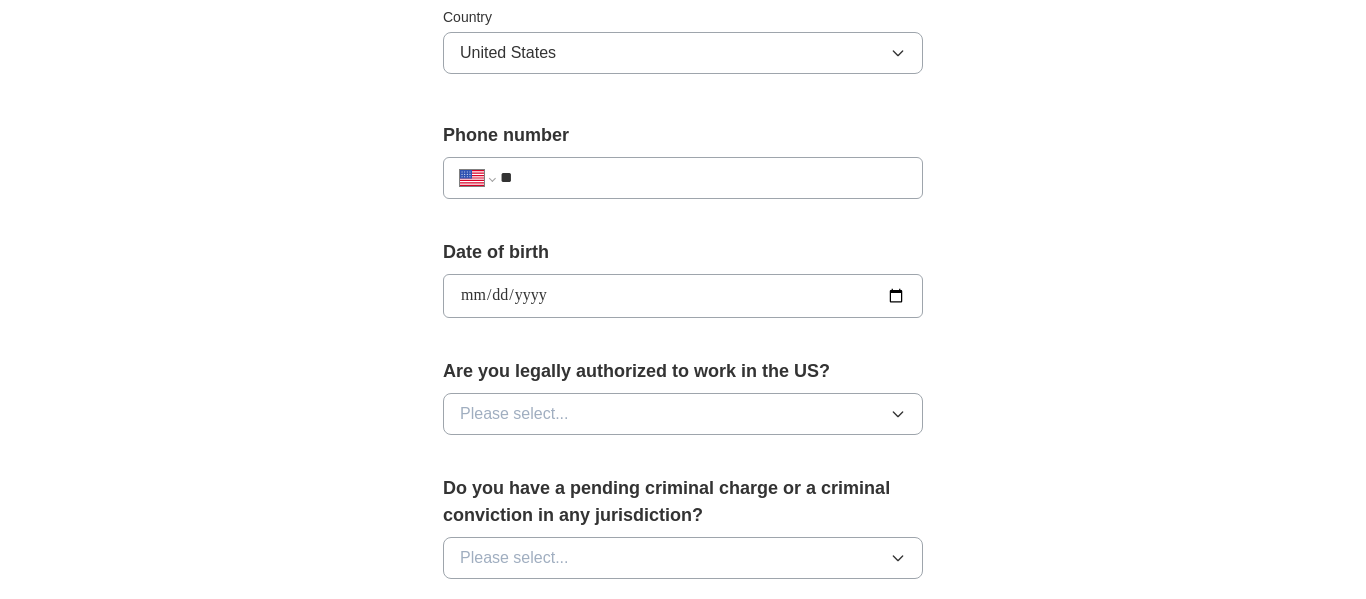 scroll, scrollTop: 691, scrollLeft: 0, axis: vertical 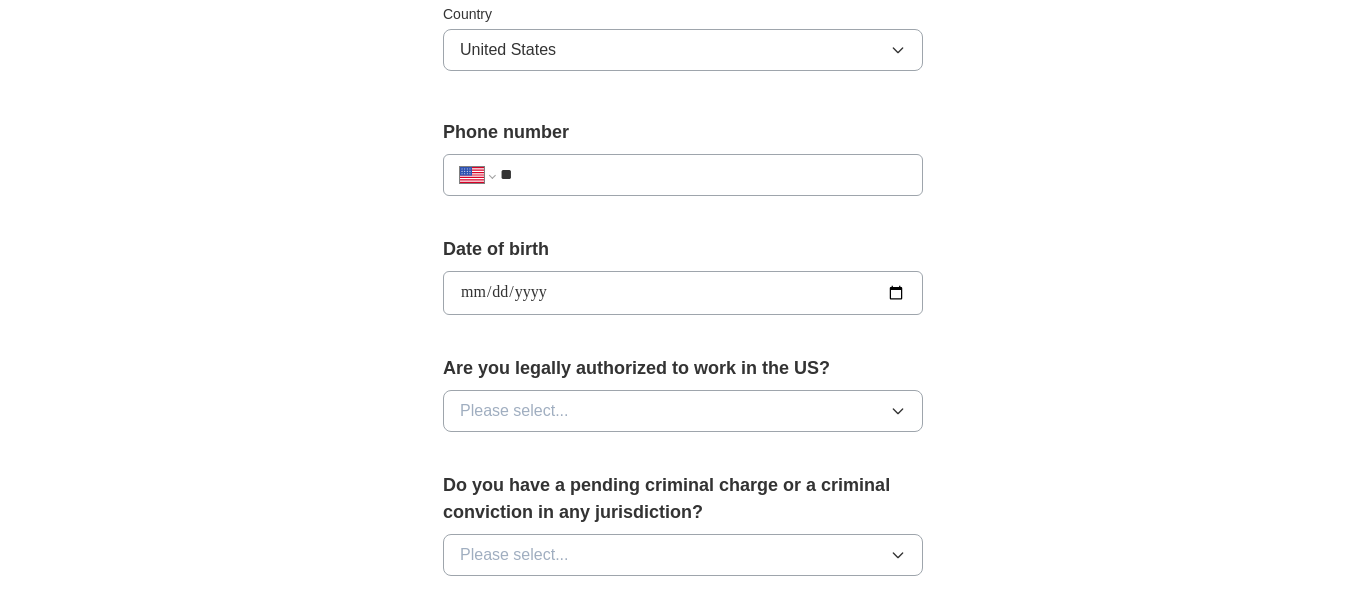 click on "Please select..." at bounding box center (683, 411) 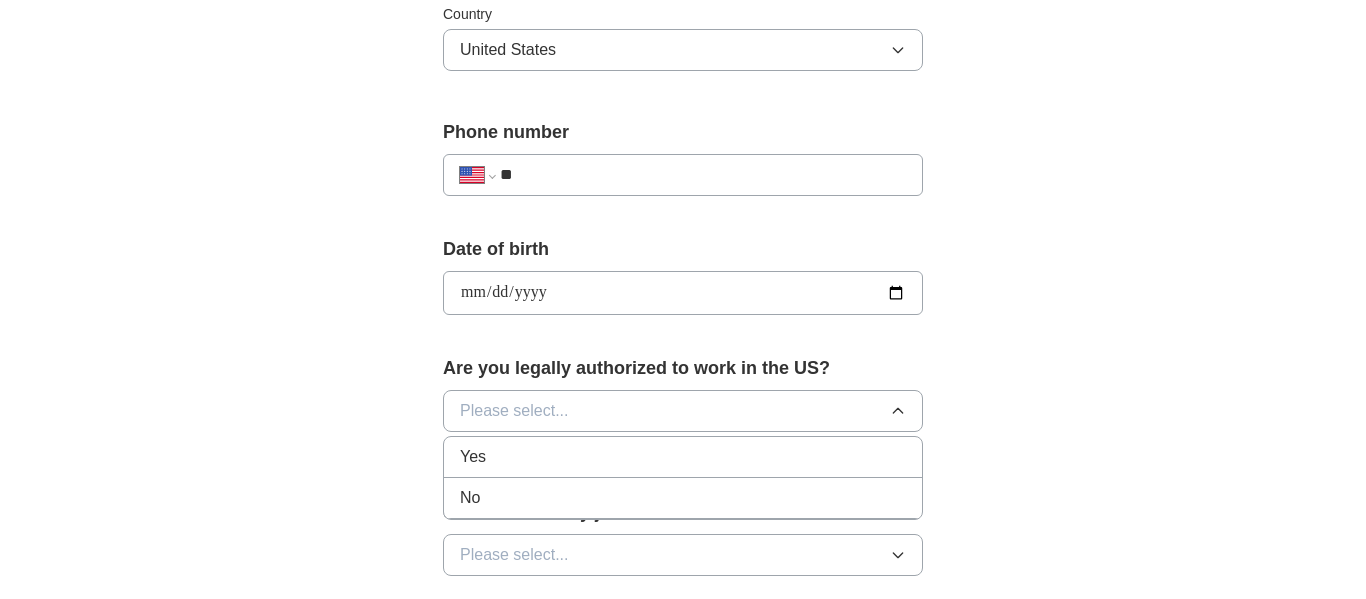 click on "Yes" at bounding box center (683, 457) 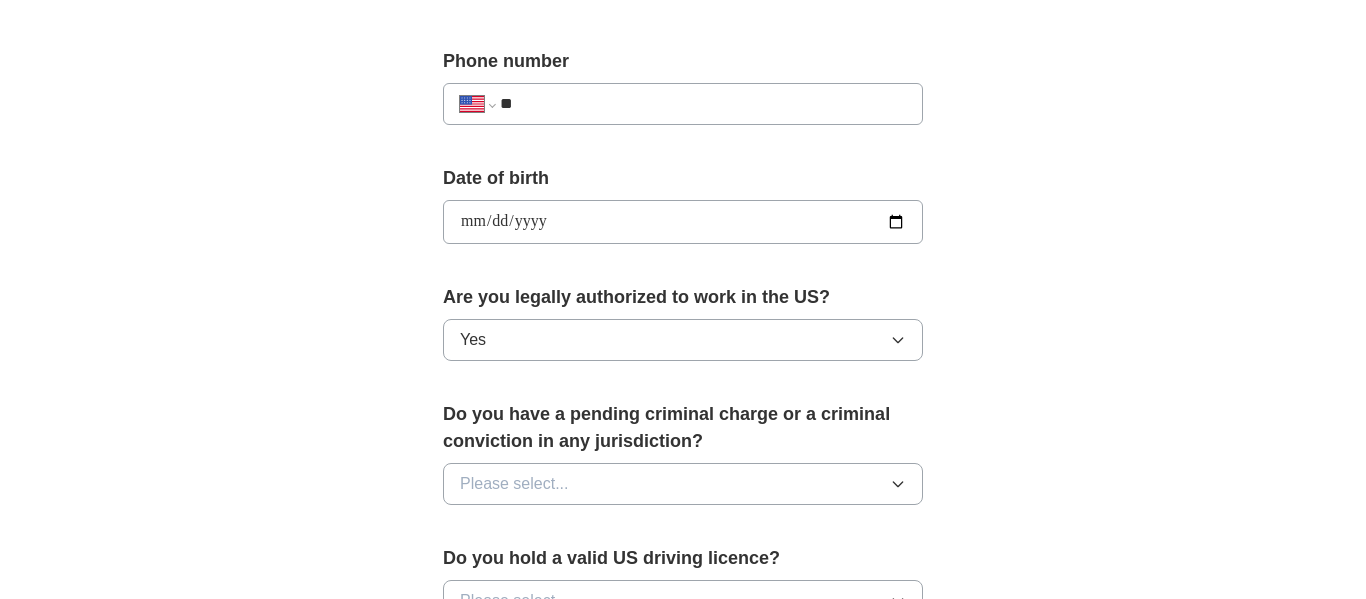 scroll, scrollTop: 780, scrollLeft: 0, axis: vertical 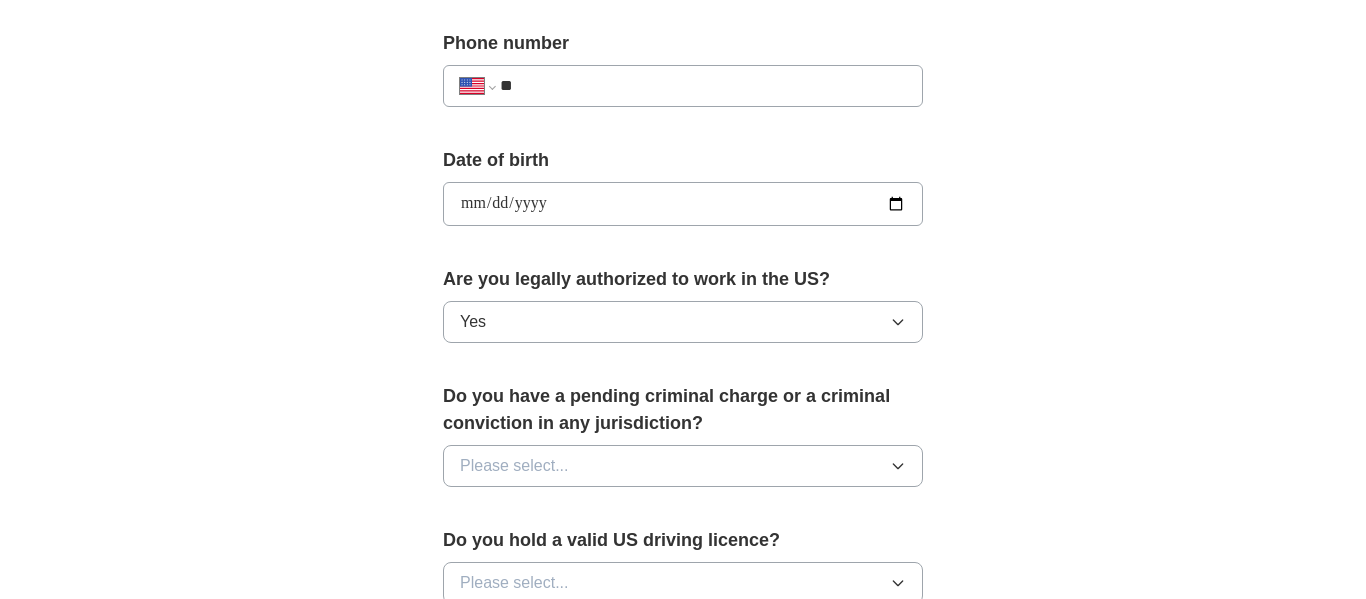 click on "Please select..." at bounding box center (683, 466) 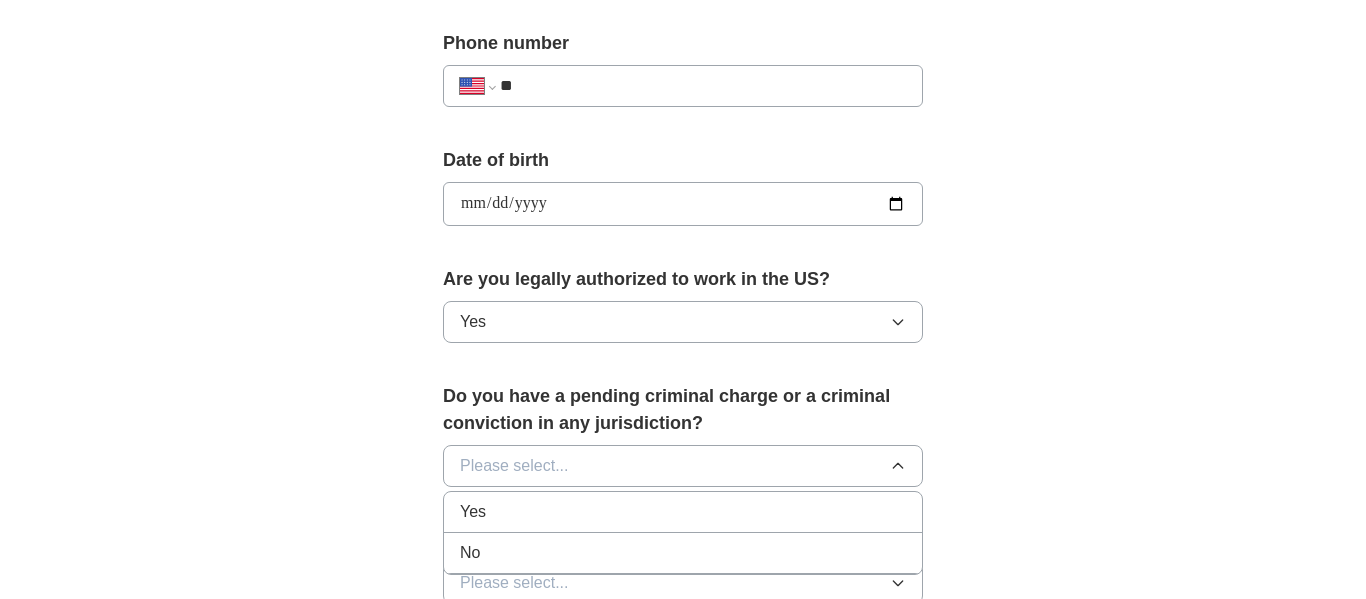 type 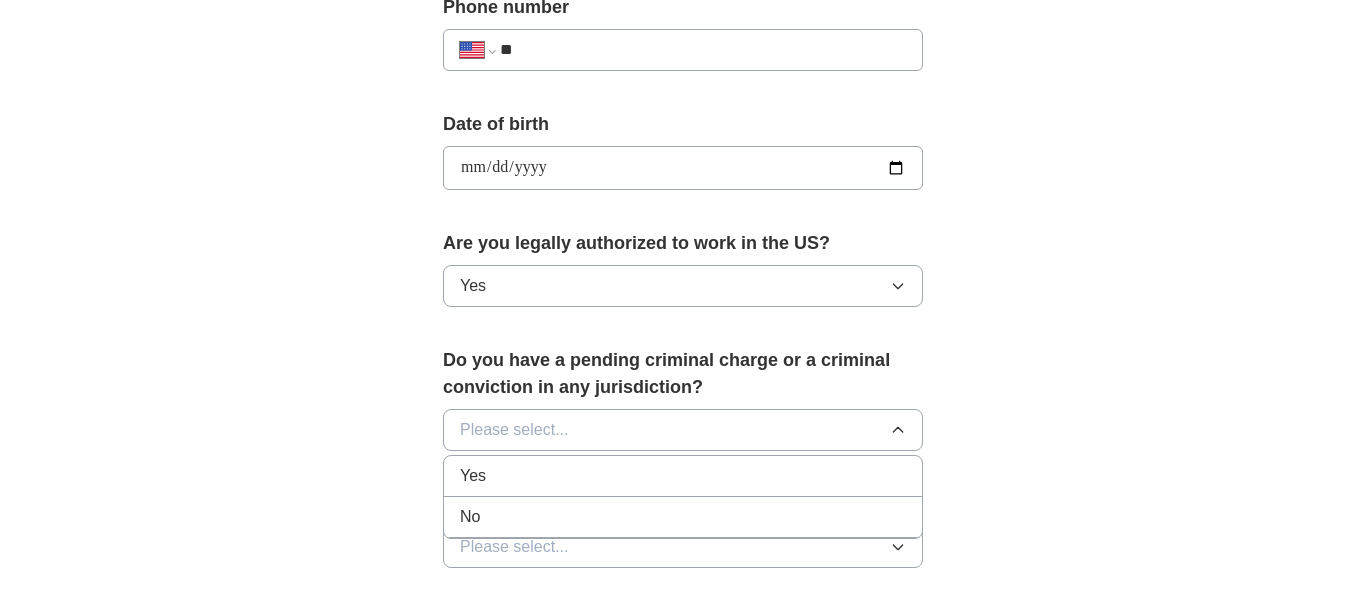 scroll, scrollTop: 820, scrollLeft: 0, axis: vertical 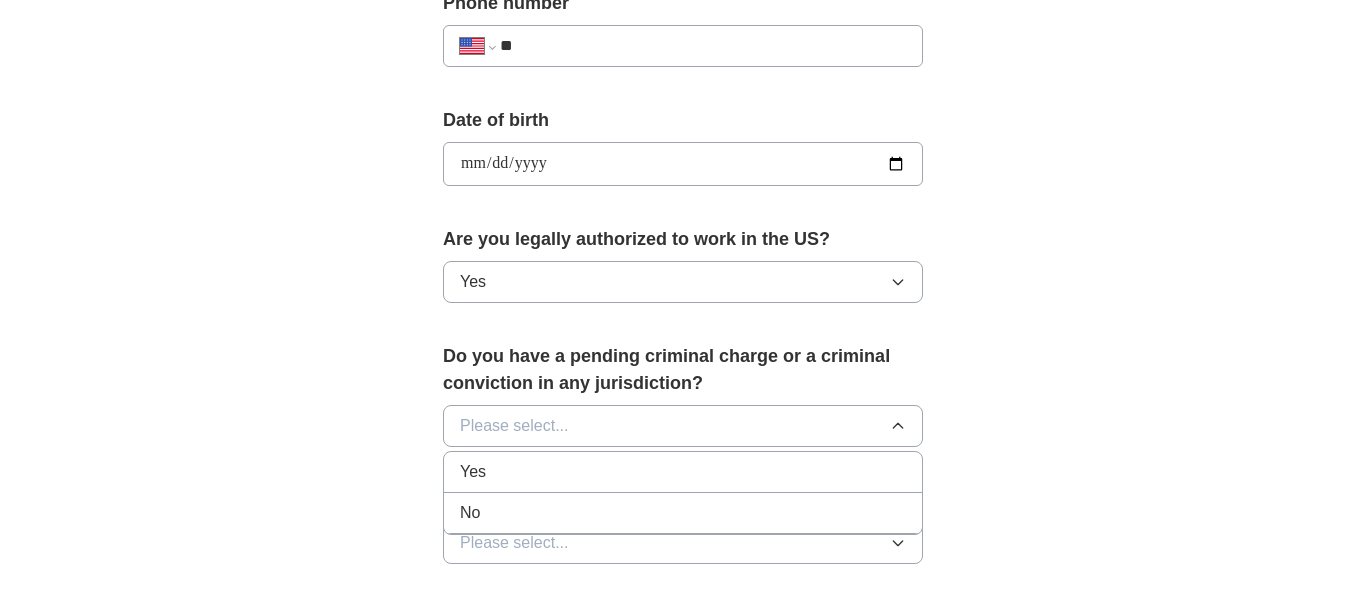 click on "No" at bounding box center (683, 513) 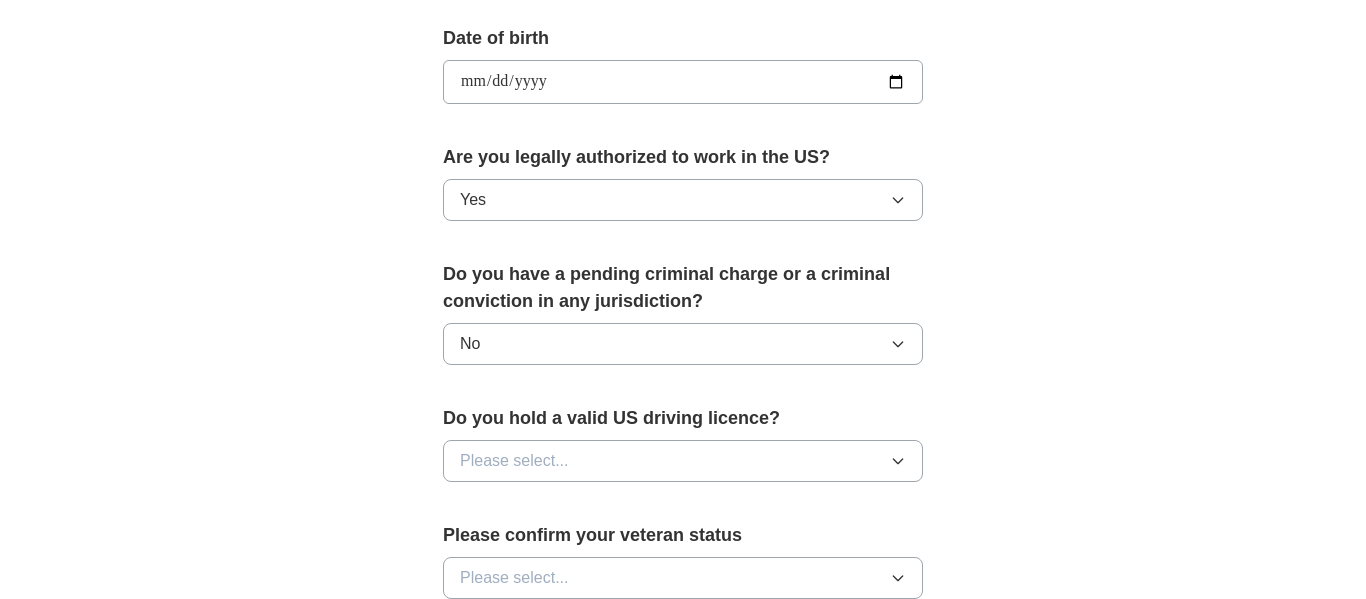 scroll, scrollTop: 903, scrollLeft: 0, axis: vertical 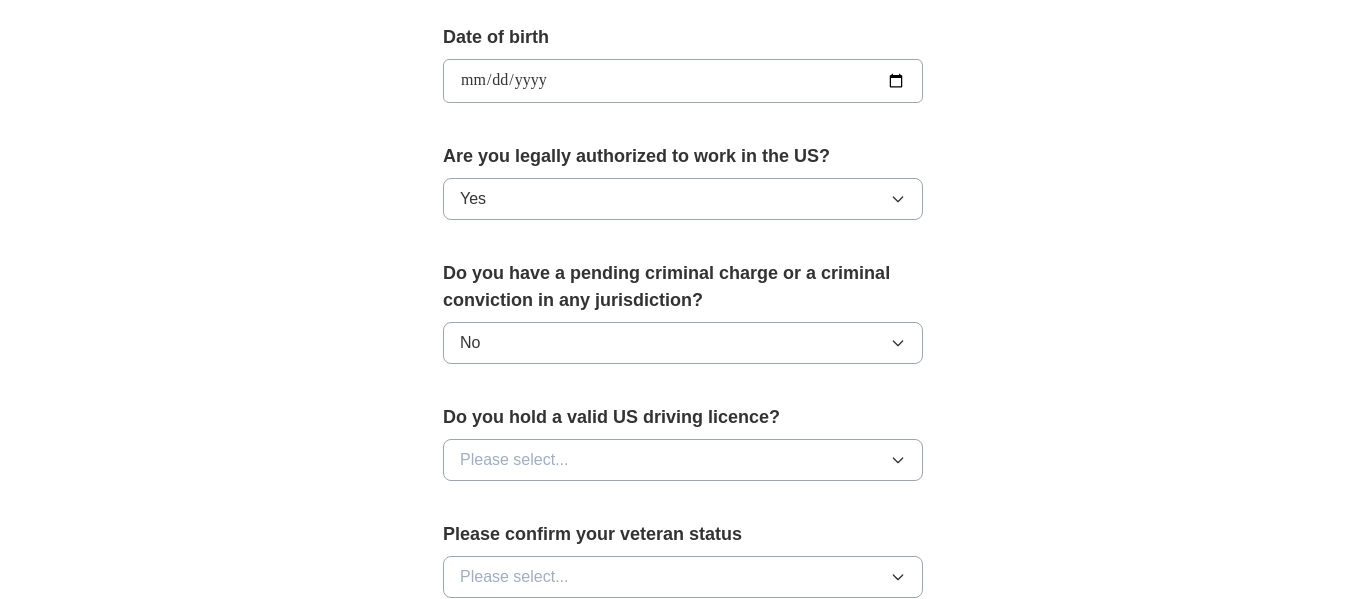 click on "Please select..." at bounding box center (683, 460) 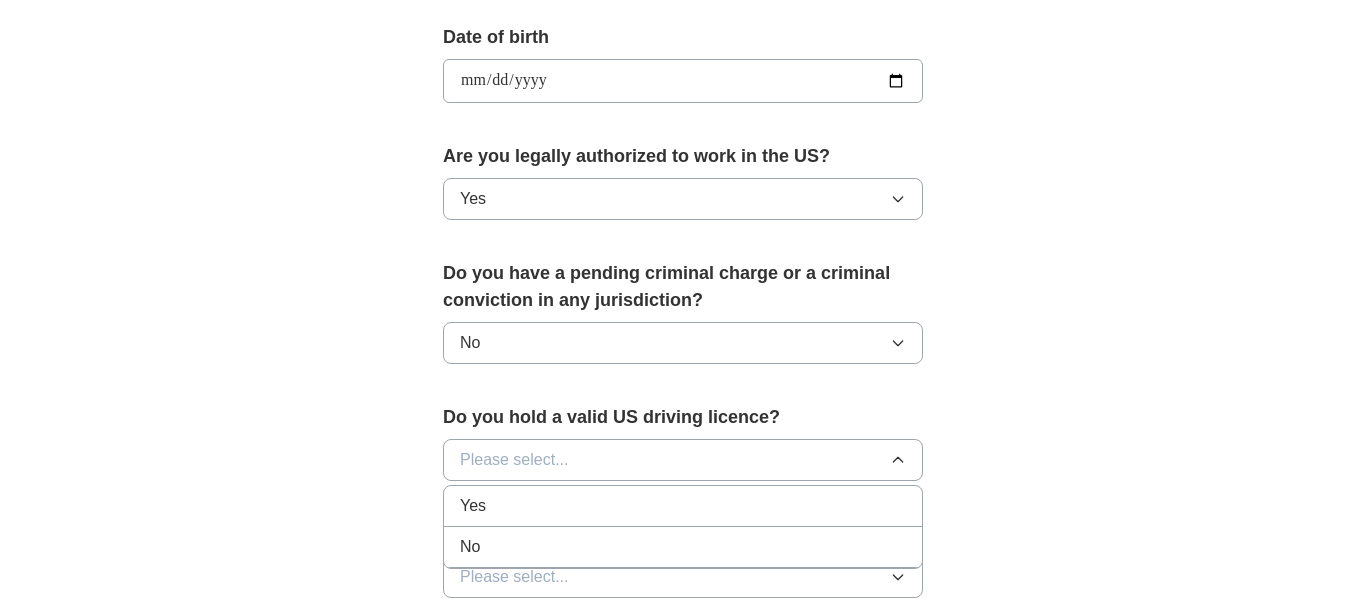 type 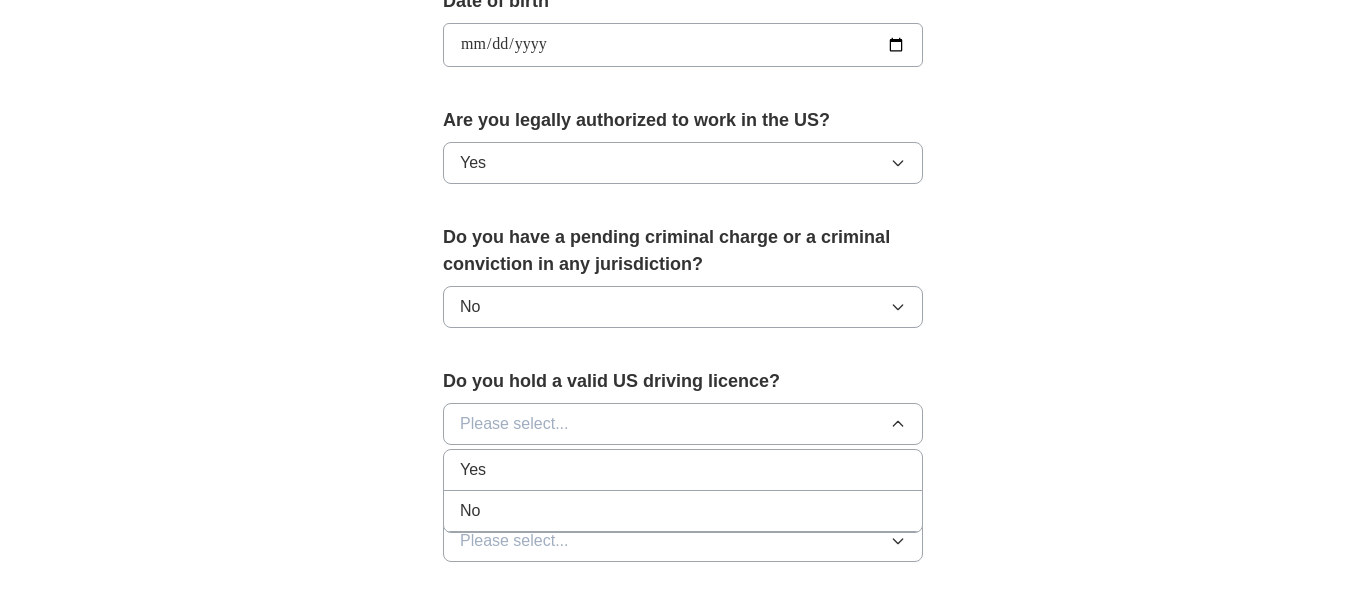 scroll, scrollTop: 943, scrollLeft: 0, axis: vertical 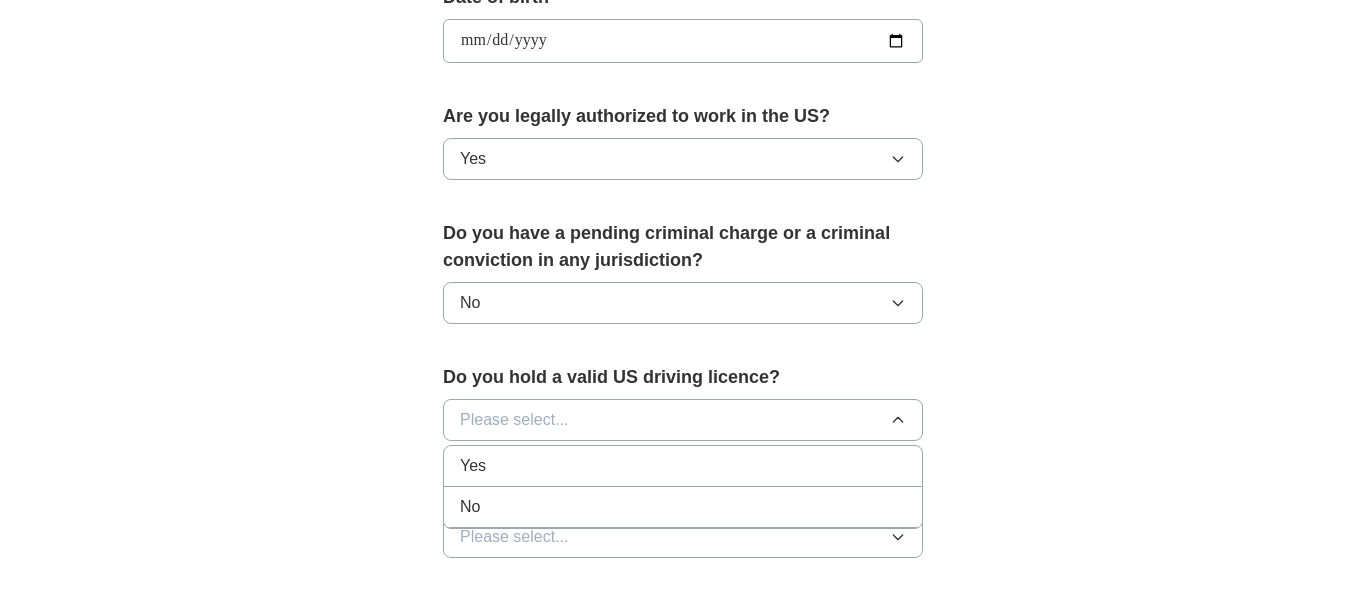 click on "Yes" at bounding box center (683, 466) 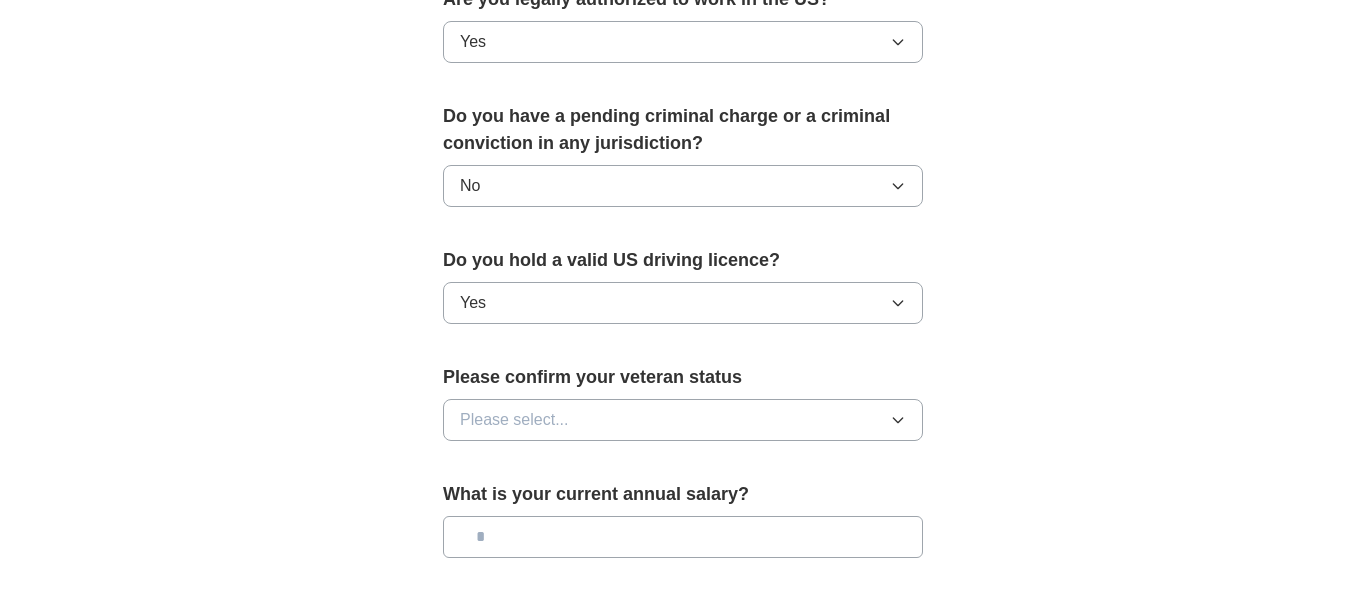 scroll, scrollTop: 1062, scrollLeft: 0, axis: vertical 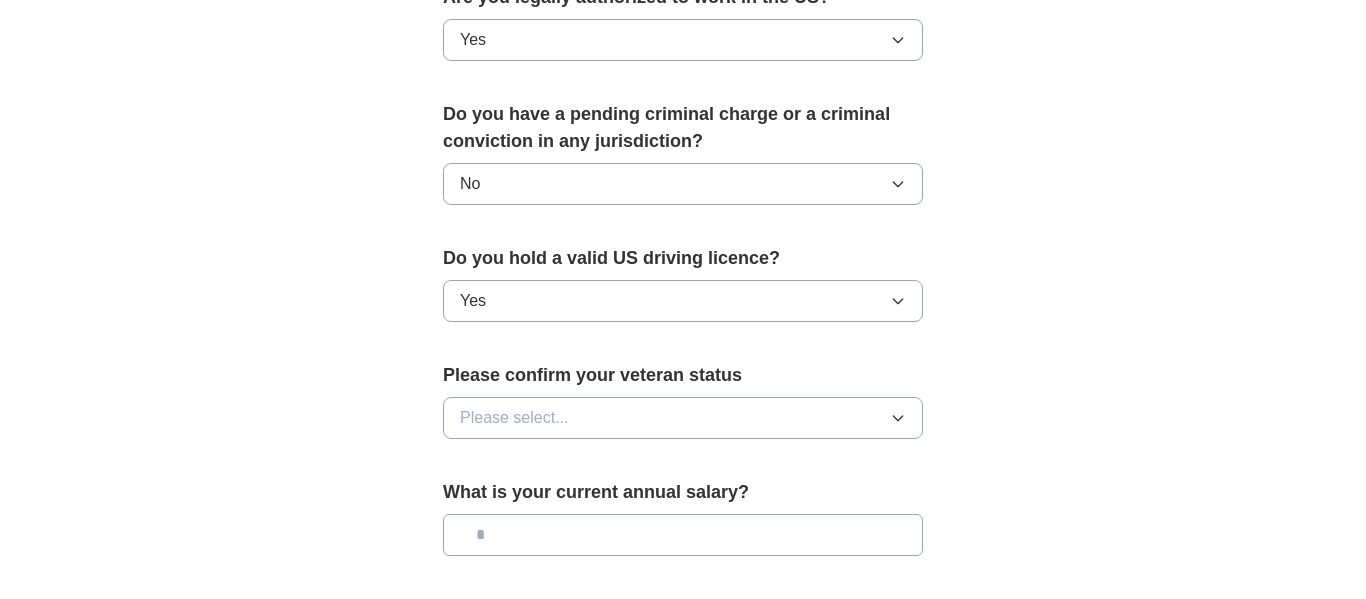 click on "Please select..." at bounding box center (683, 418) 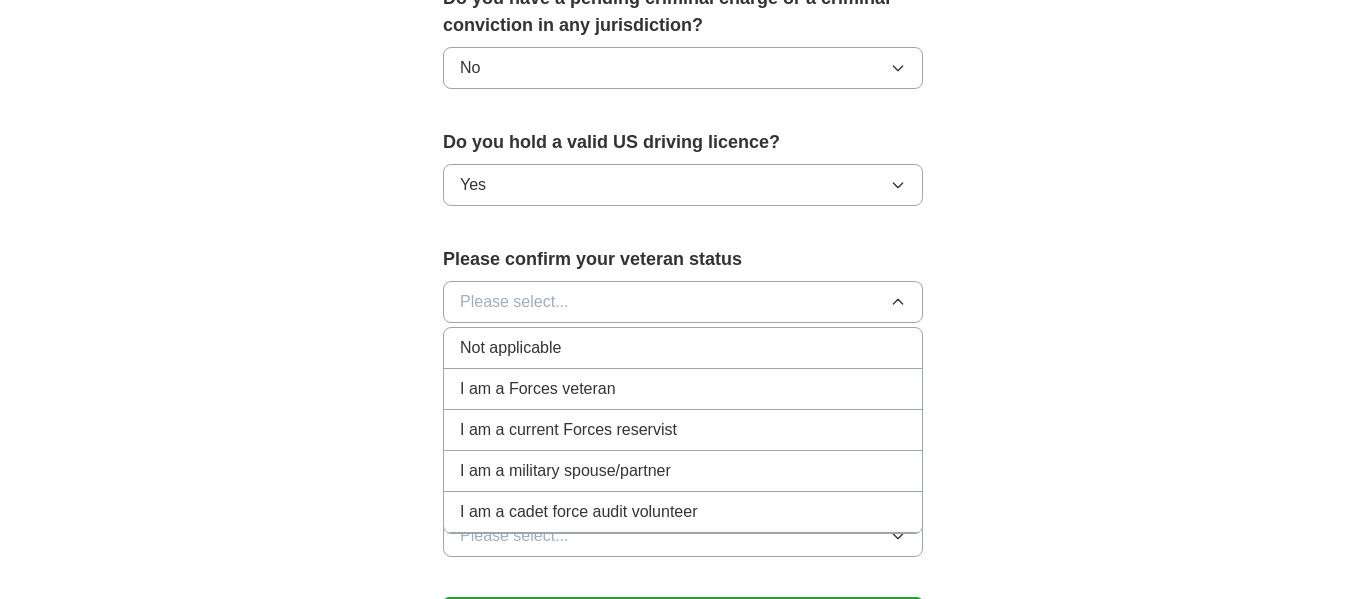 scroll, scrollTop: 1182, scrollLeft: 0, axis: vertical 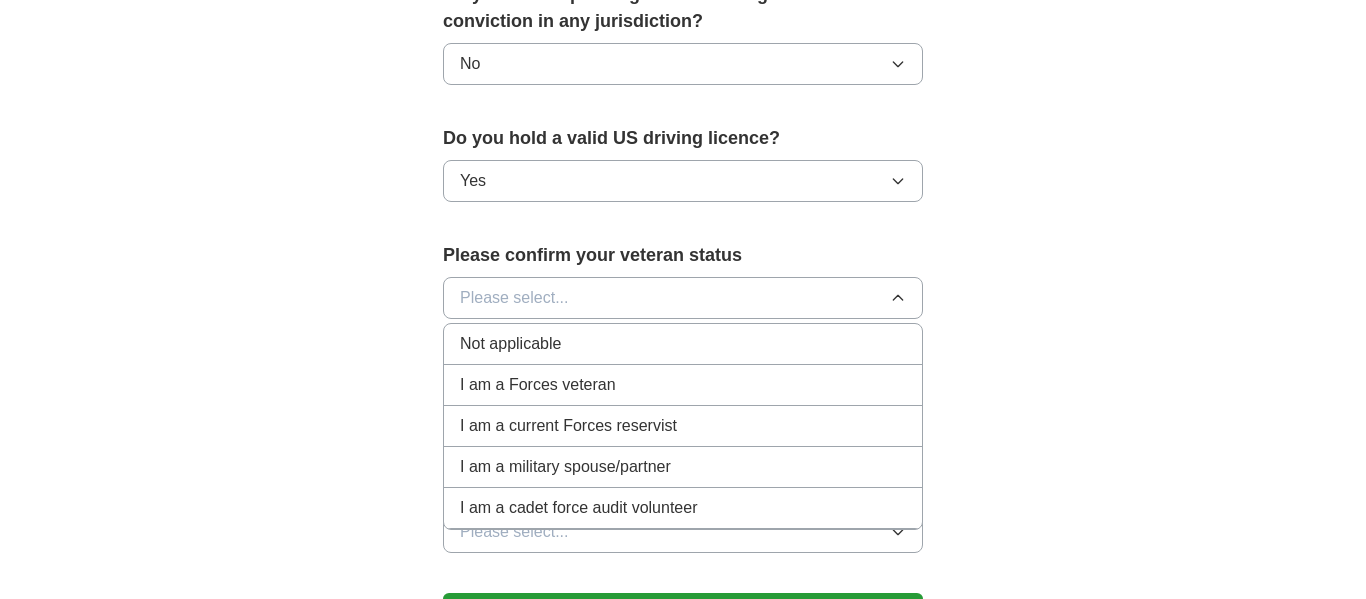 click on "Yes" at bounding box center [683, 181] 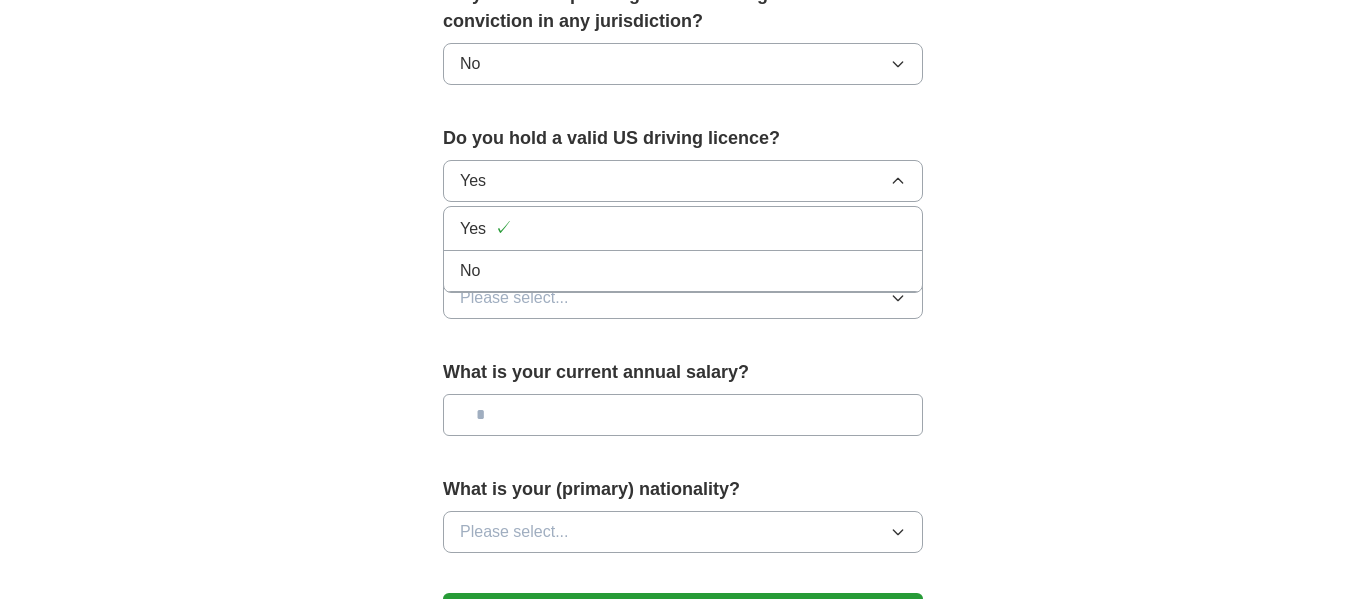 click on "No" at bounding box center [683, 271] 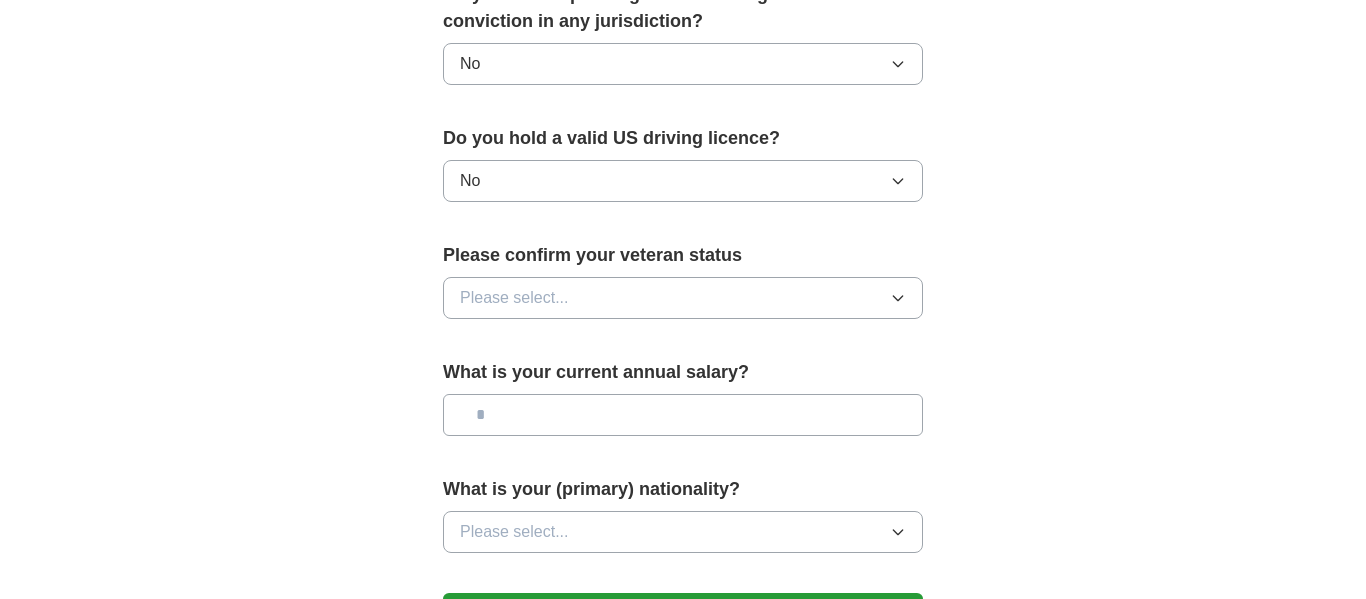 click on "Please select..." at bounding box center [514, 298] 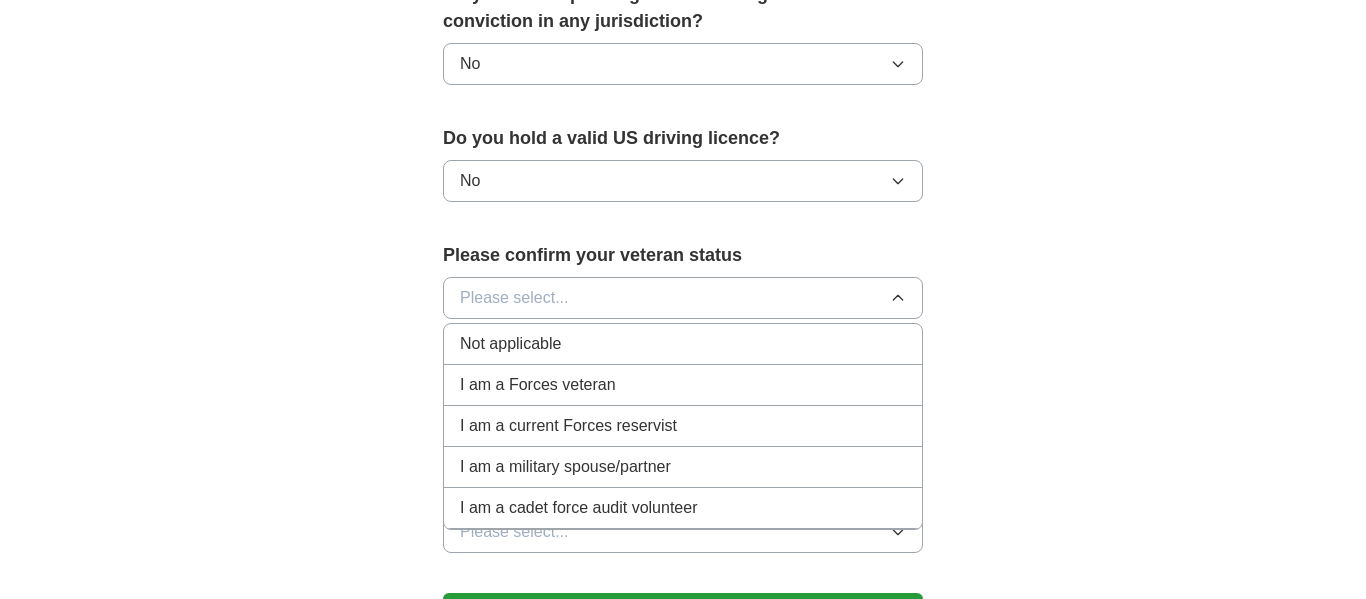 click on "Not applicable" at bounding box center [683, 344] 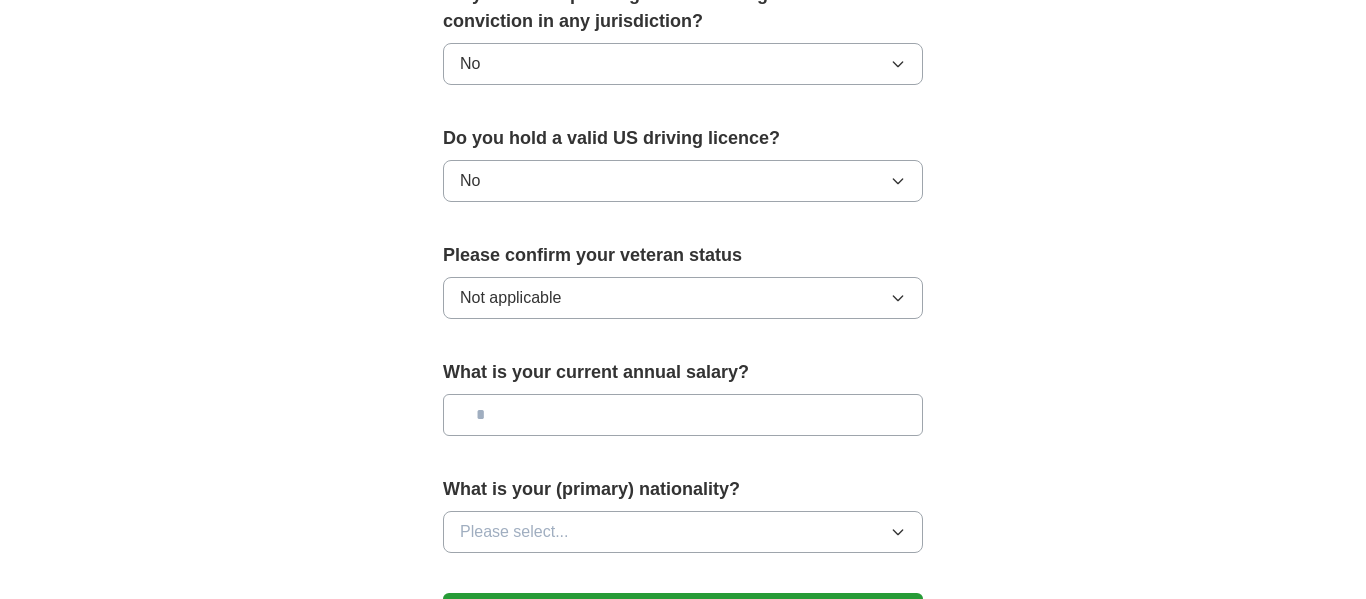click at bounding box center [683, 415] 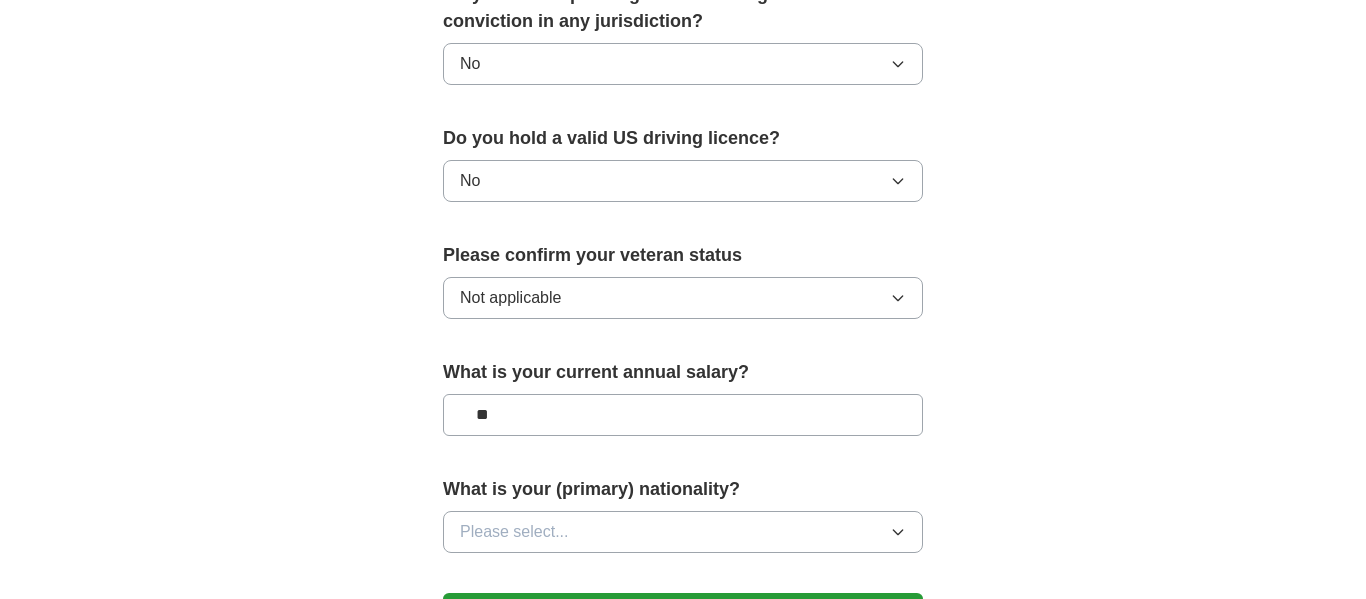 type on "**" 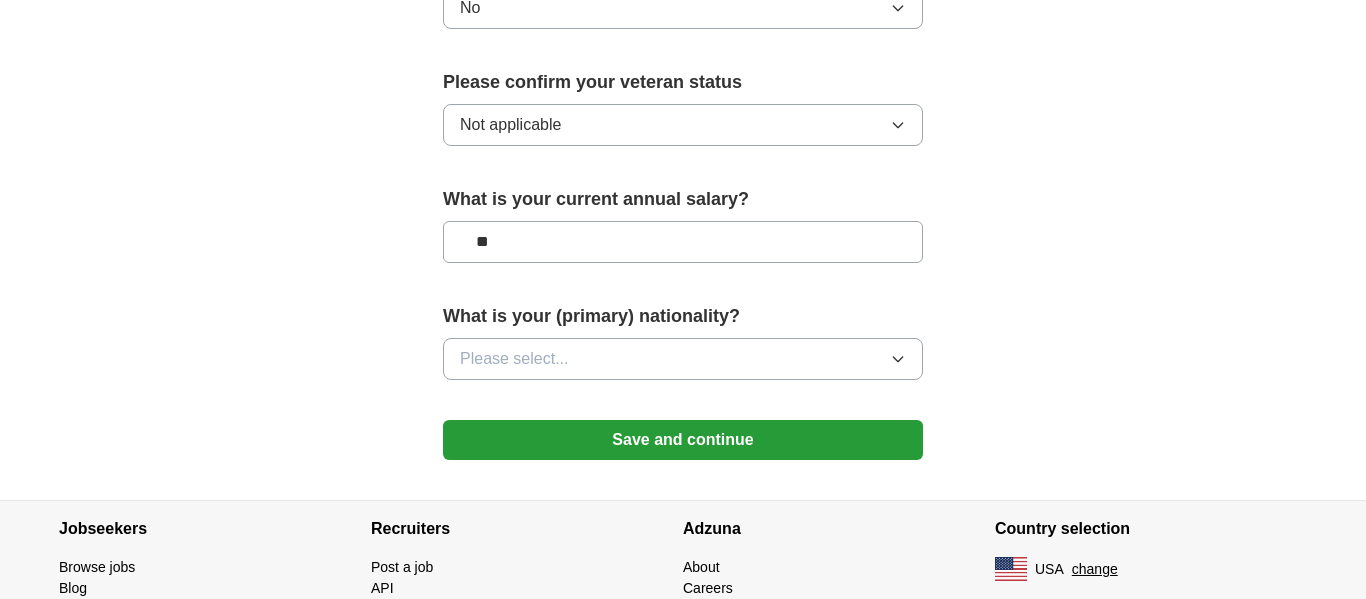 scroll, scrollTop: 1366, scrollLeft: 0, axis: vertical 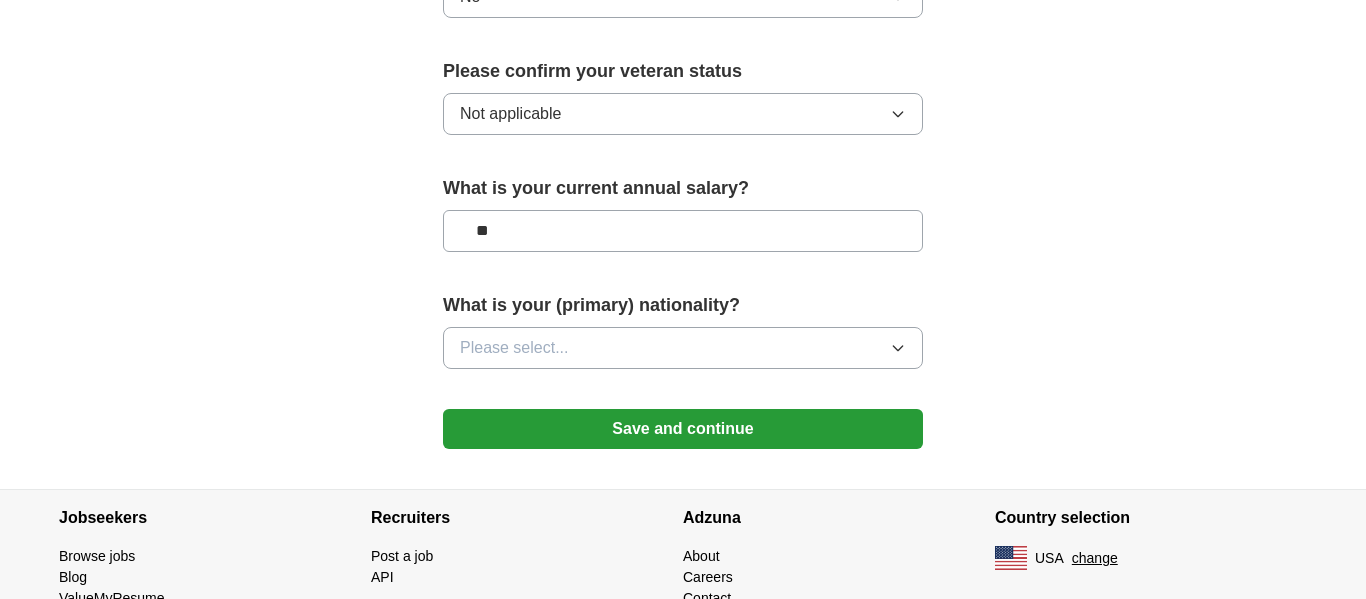 click on "Please select..." at bounding box center (683, 348) 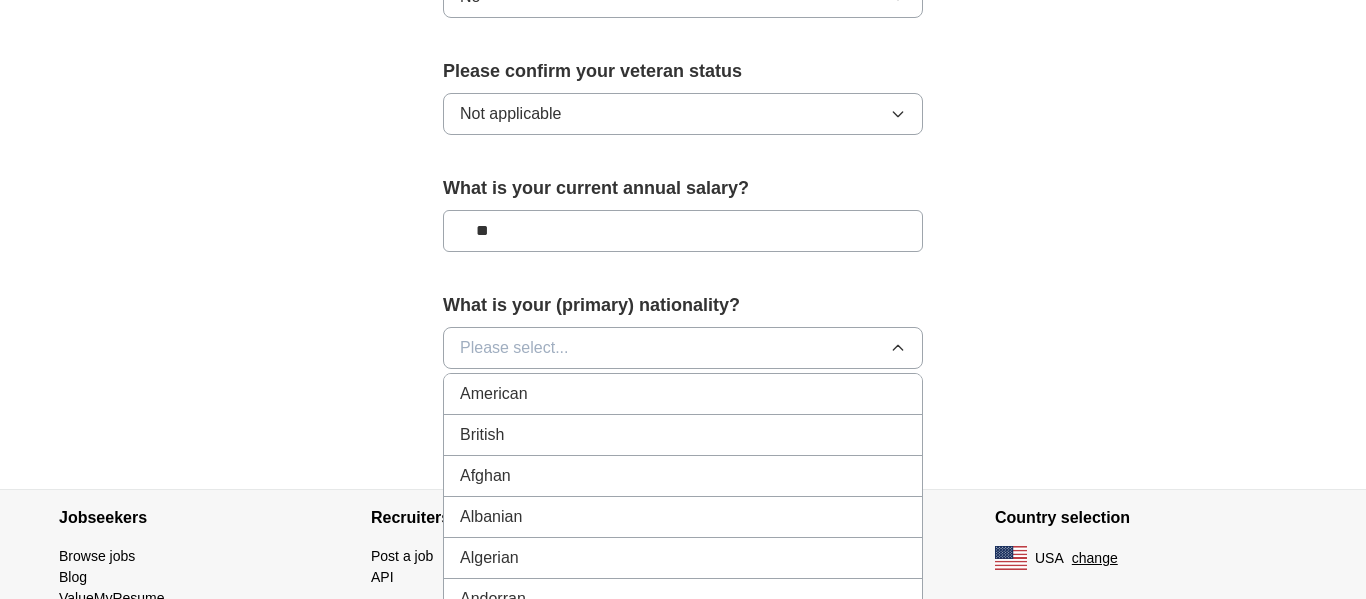 click on "American" at bounding box center (683, 394) 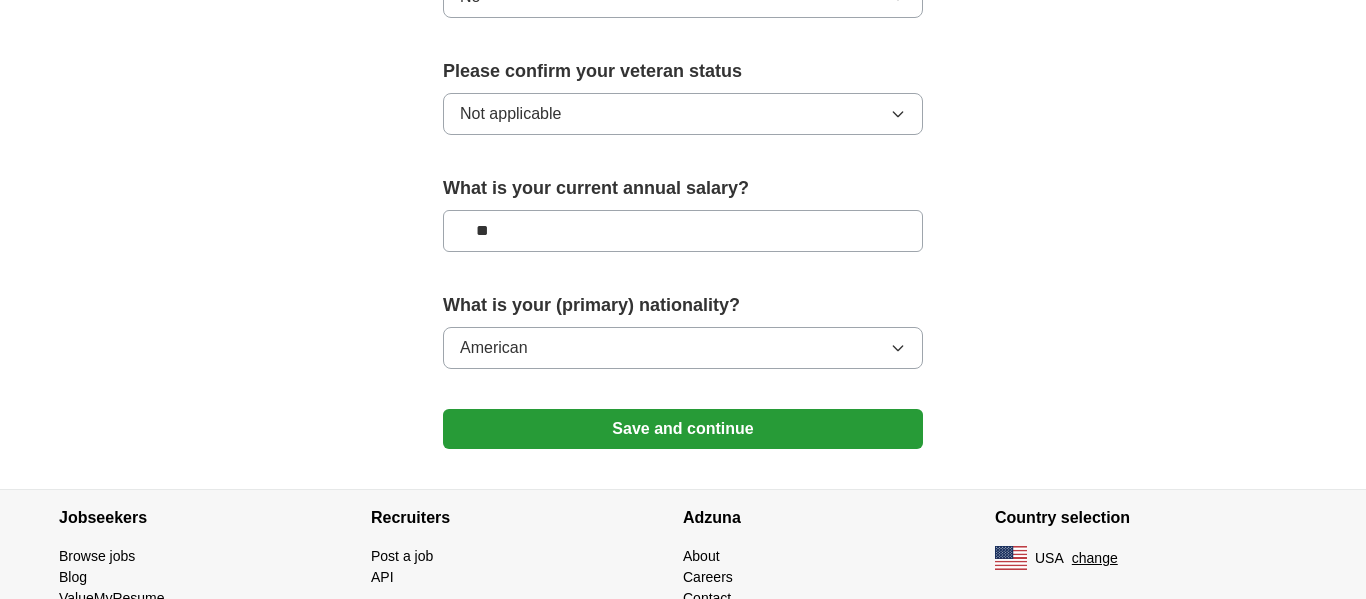 click on "Save and continue" at bounding box center (683, 429) 